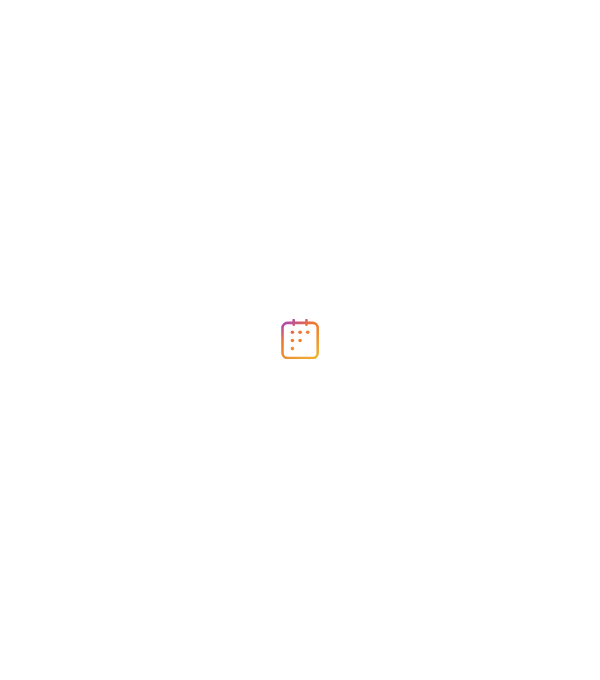 scroll, scrollTop: 0, scrollLeft: 0, axis: both 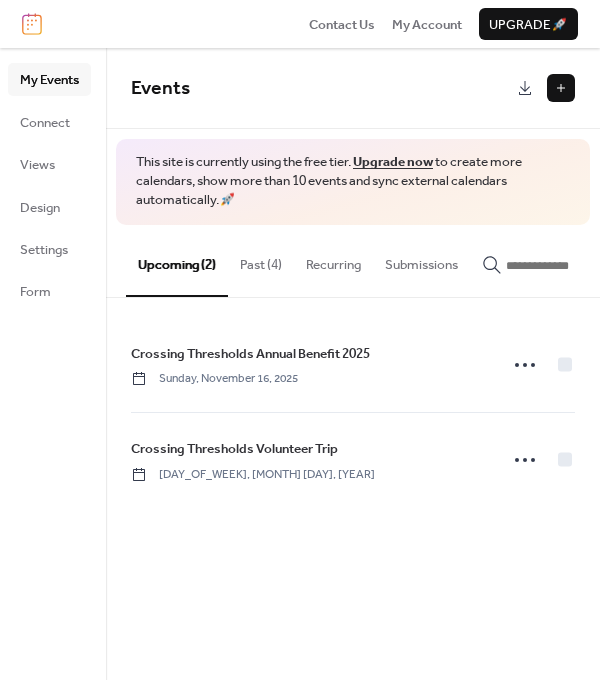 click at bounding box center (561, 88) 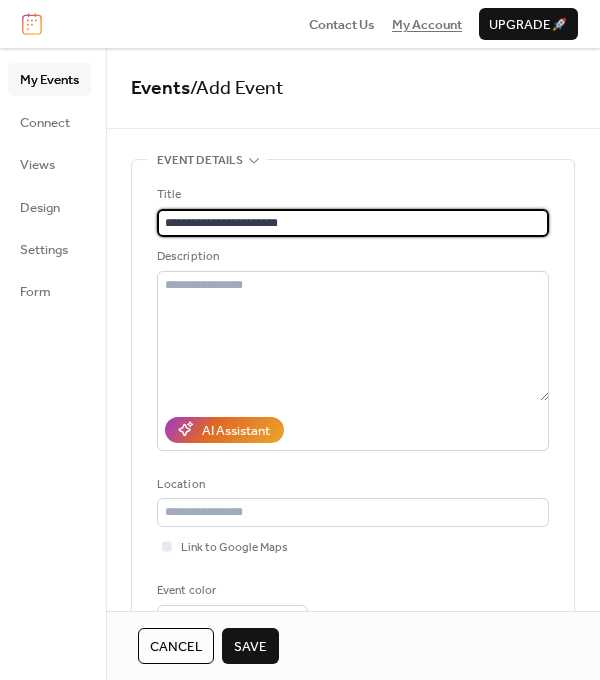 type on "**********" 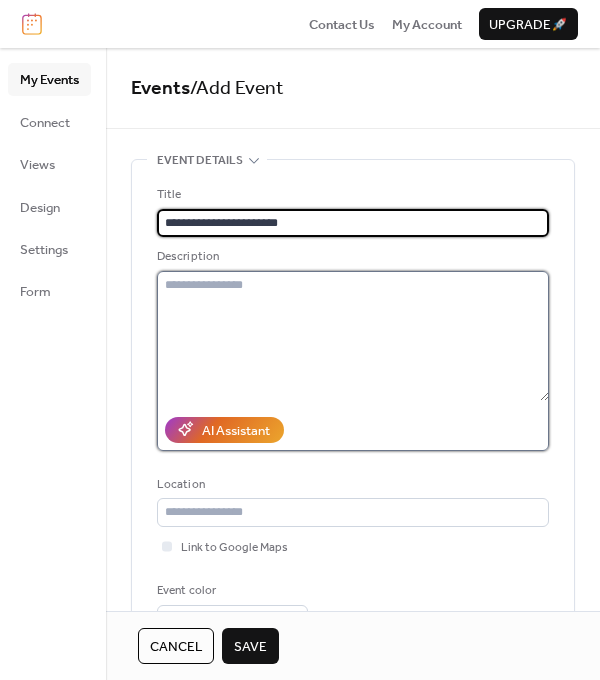 click at bounding box center [353, 336] 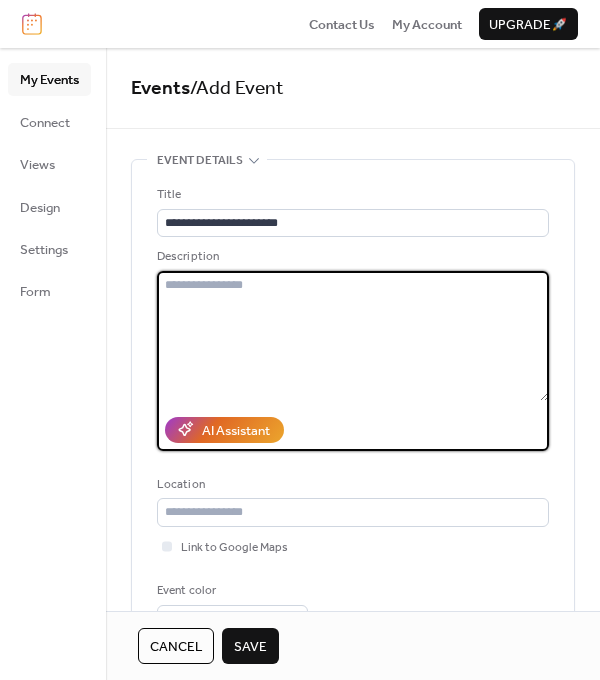 paste on "**********" 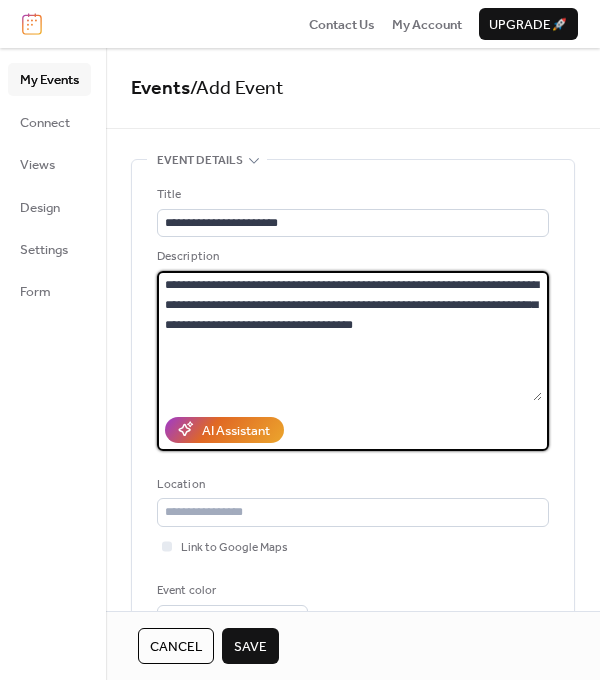 click on "**********" at bounding box center (349, 336) 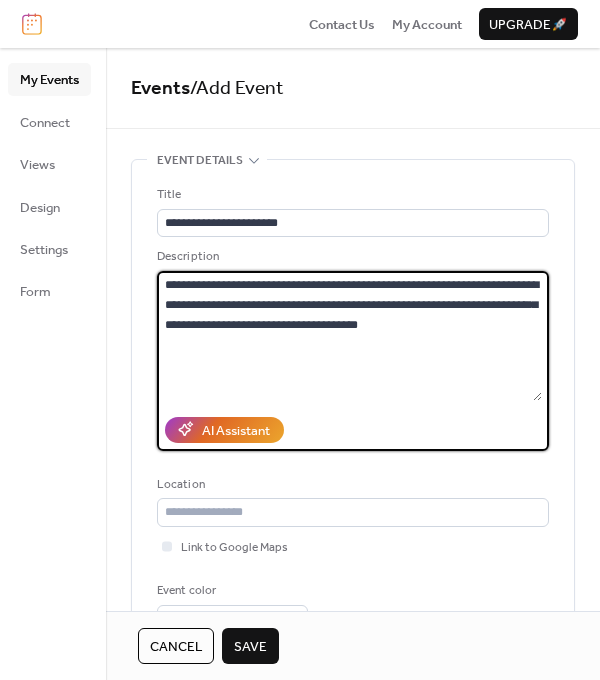 click on "**********" at bounding box center [349, 336] 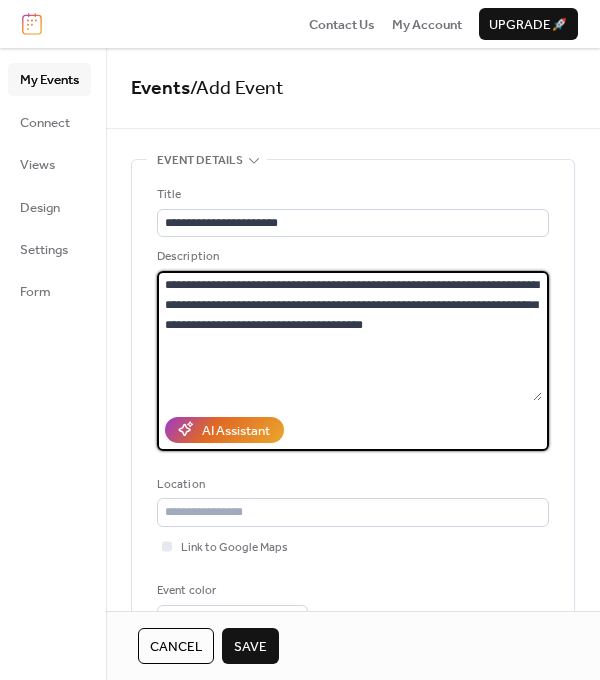 paste on "**********" 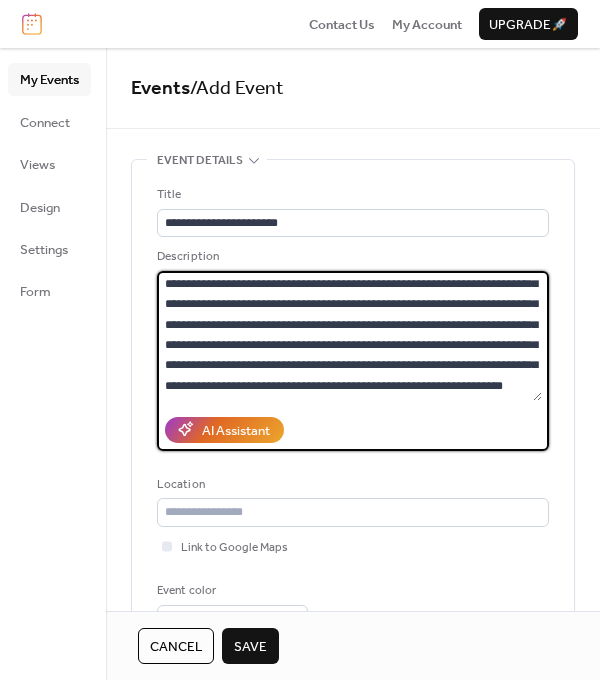 scroll, scrollTop: 81, scrollLeft: 0, axis: vertical 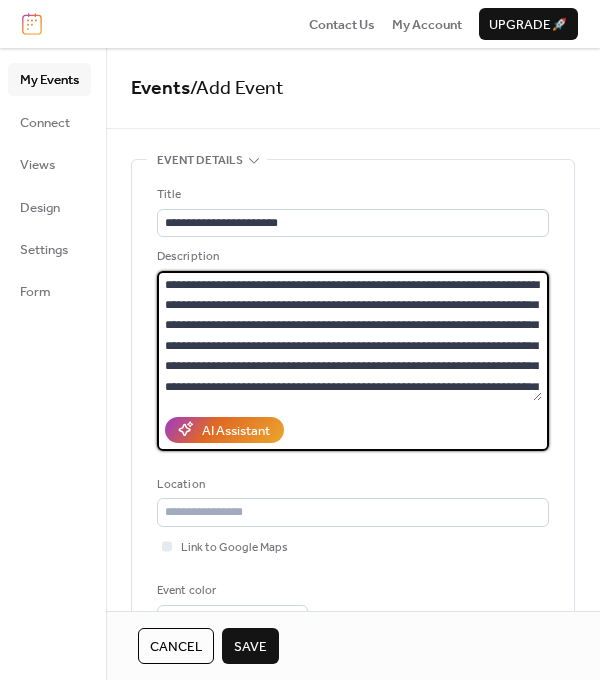 click on "**********" at bounding box center (349, 336) 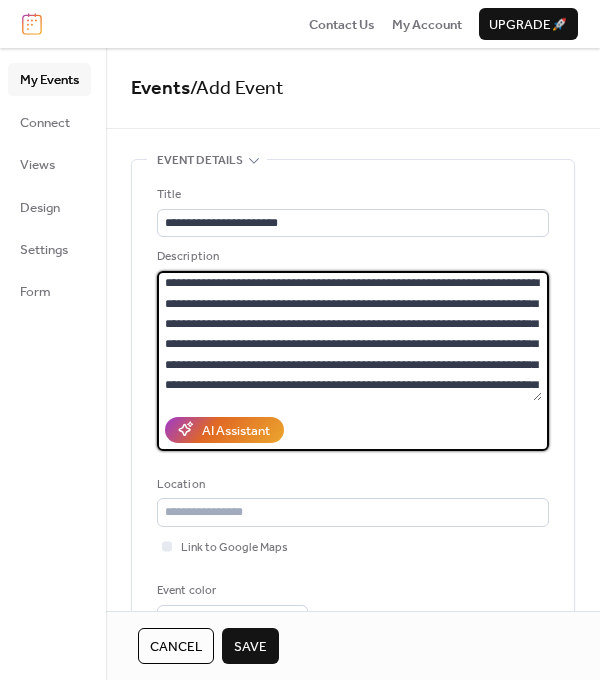 scroll, scrollTop: 88, scrollLeft: 0, axis: vertical 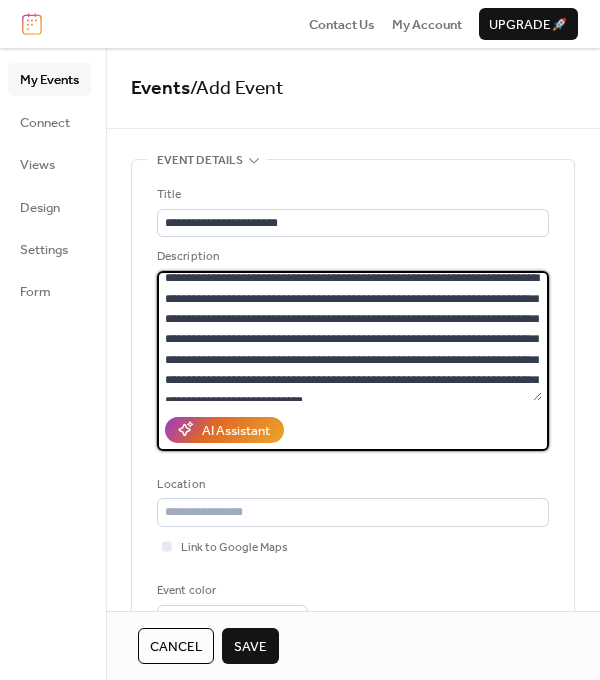 type on "**********" 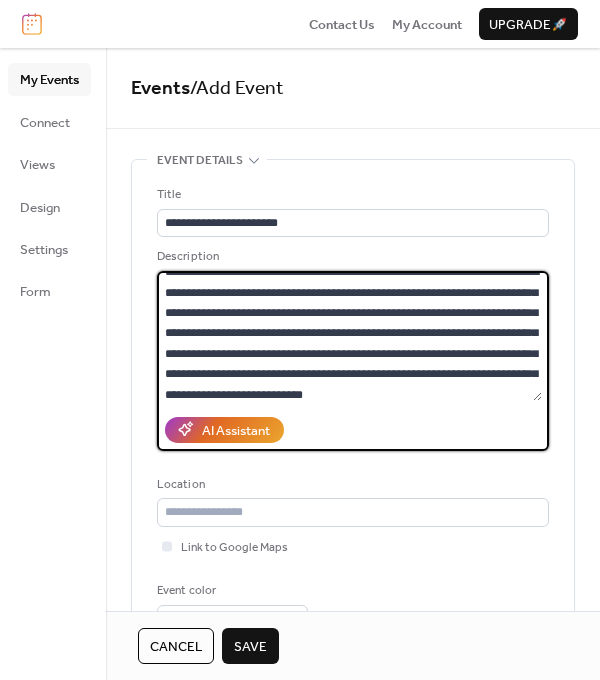 scroll, scrollTop: 102, scrollLeft: 0, axis: vertical 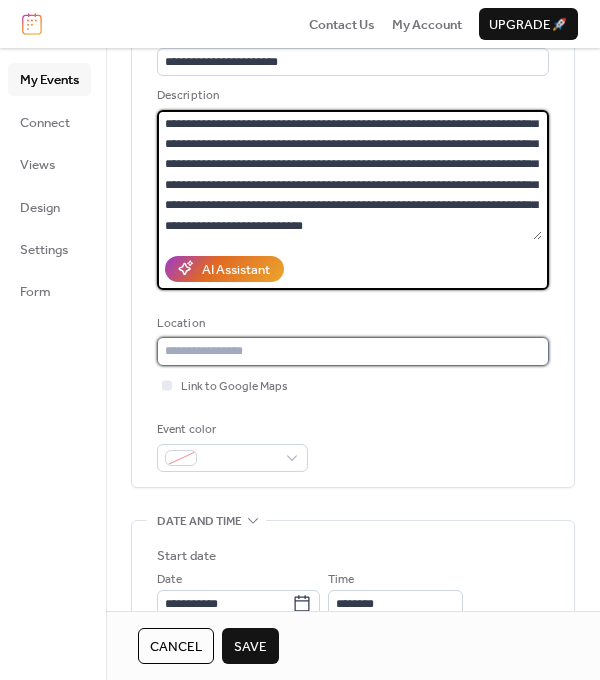 click at bounding box center [353, 351] 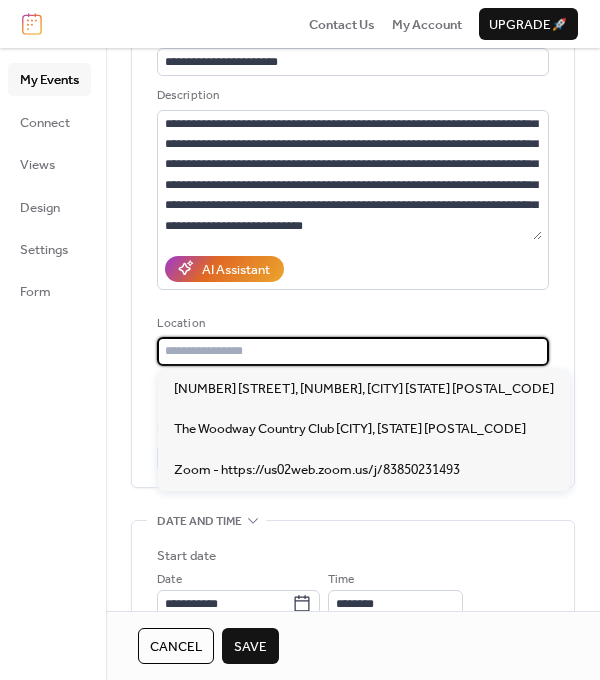 paste on "**********" 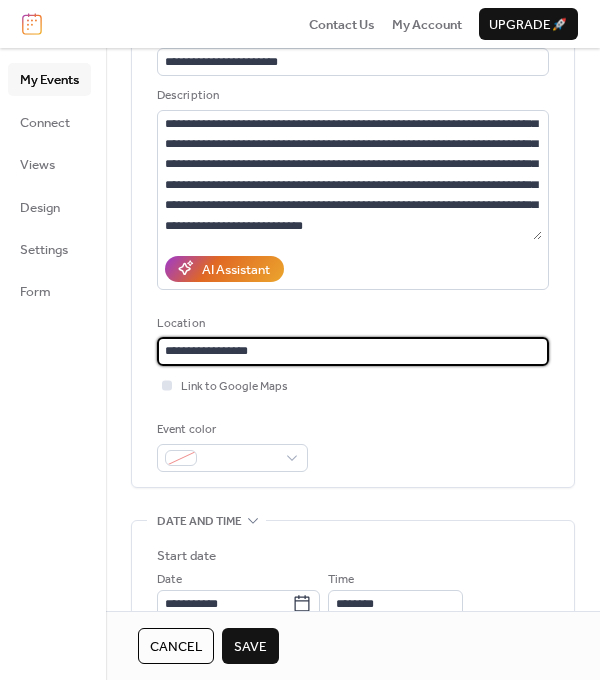 type on "**********" 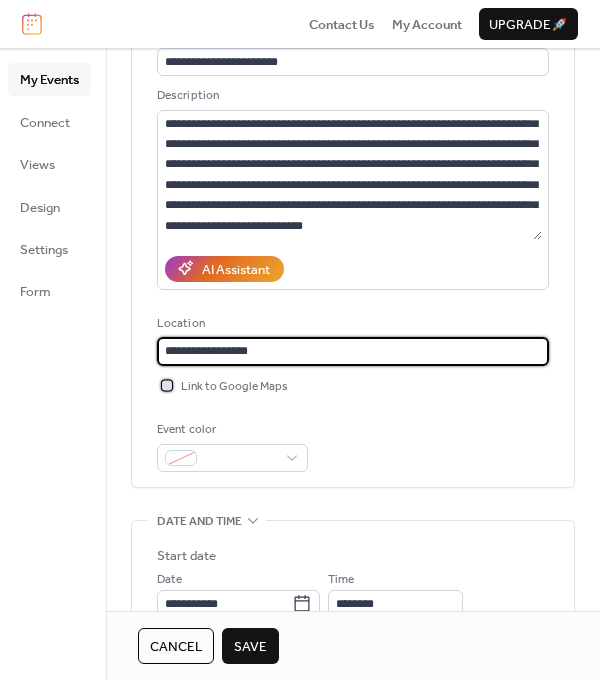 click at bounding box center [167, 385] 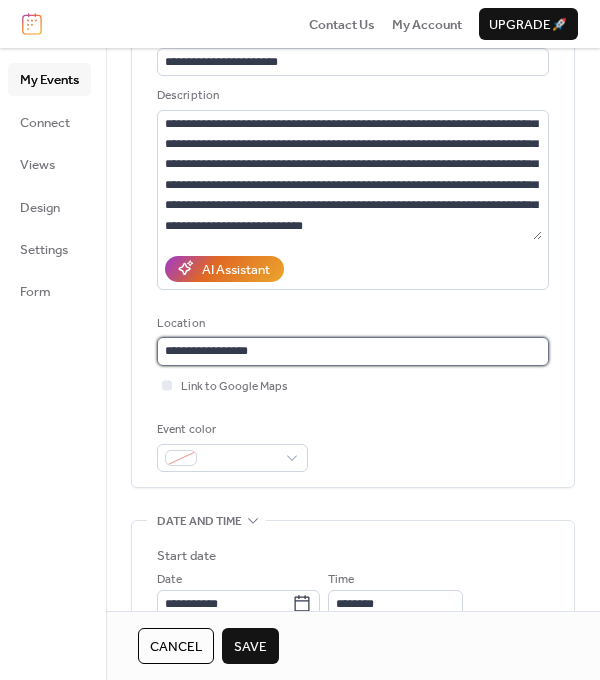 click on "**********" at bounding box center [353, 351] 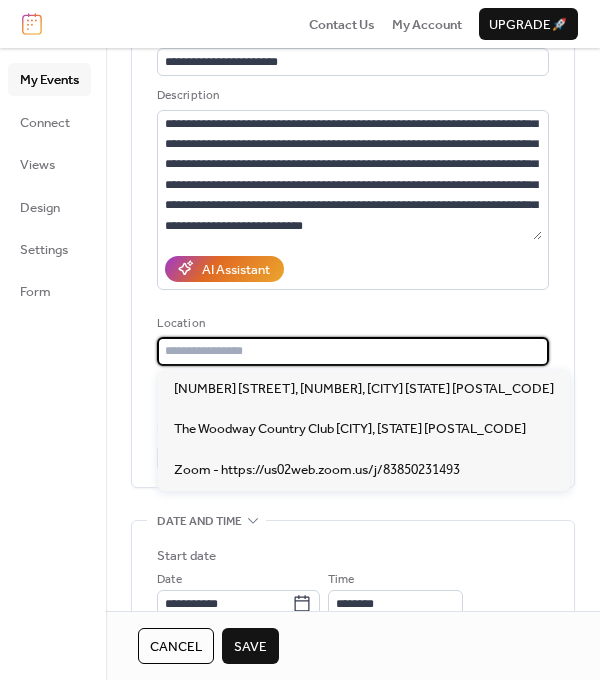 paste on "**********" 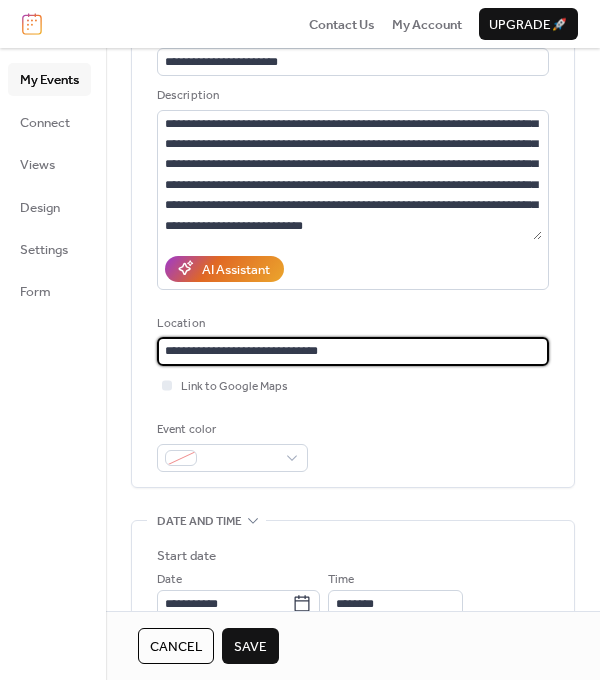click on "**********" at bounding box center (353, 351) 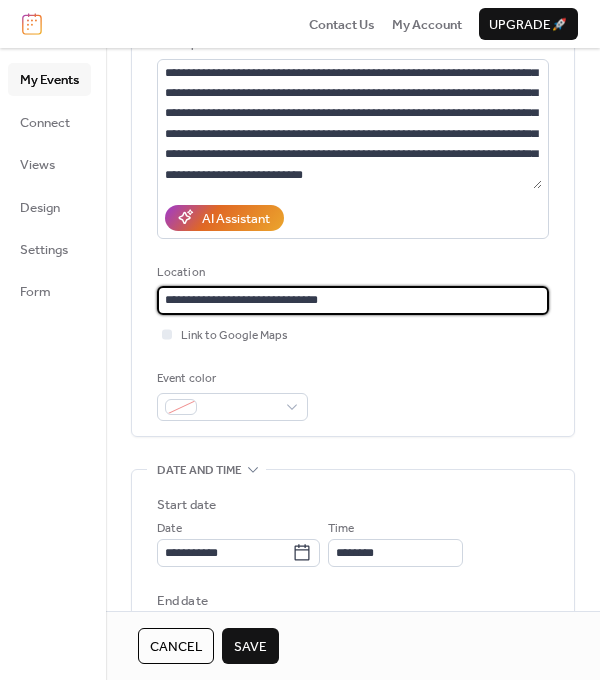 scroll, scrollTop: 225, scrollLeft: 0, axis: vertical 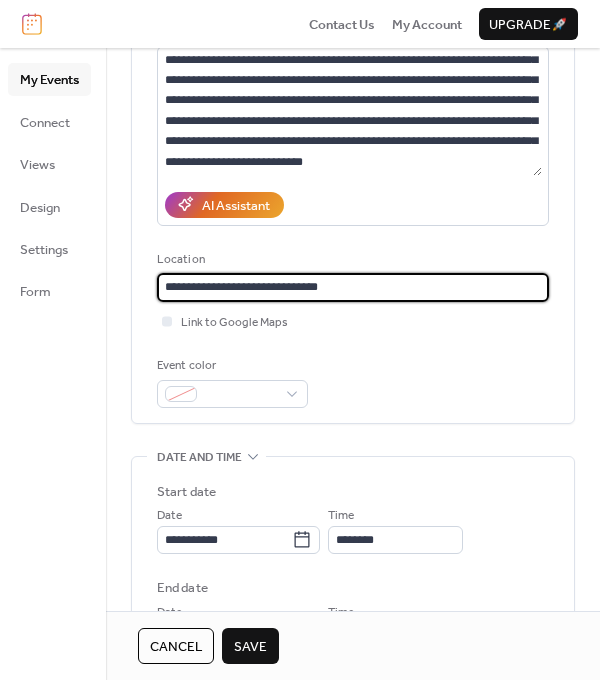 click on "**********" at bounding box center [353, 287] 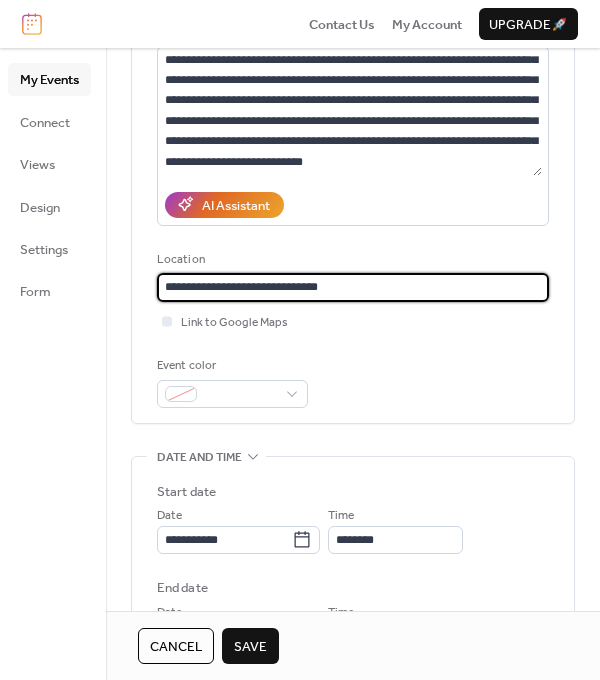 paste on "**********" 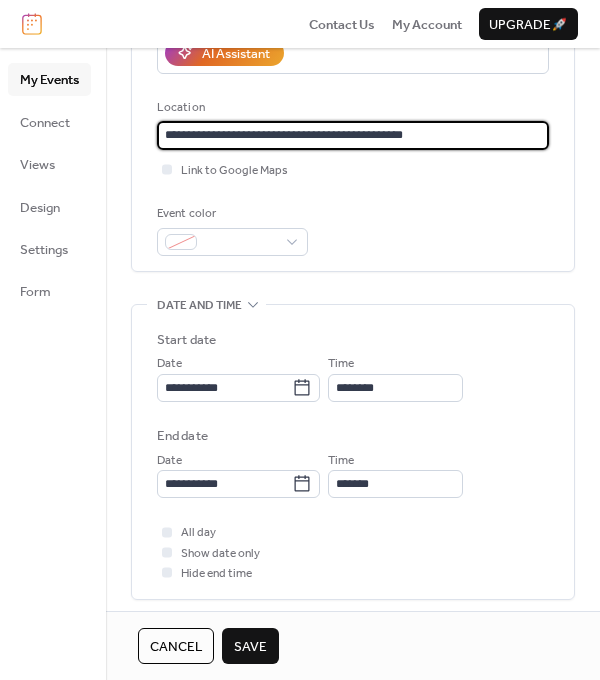 scroll, scrollTop: 378, scrollLeft: 0, axis: vertical 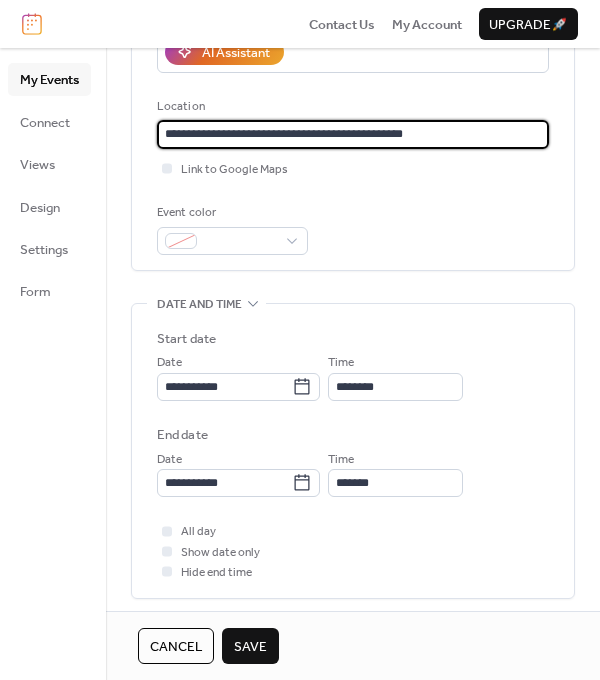 type on "**********" 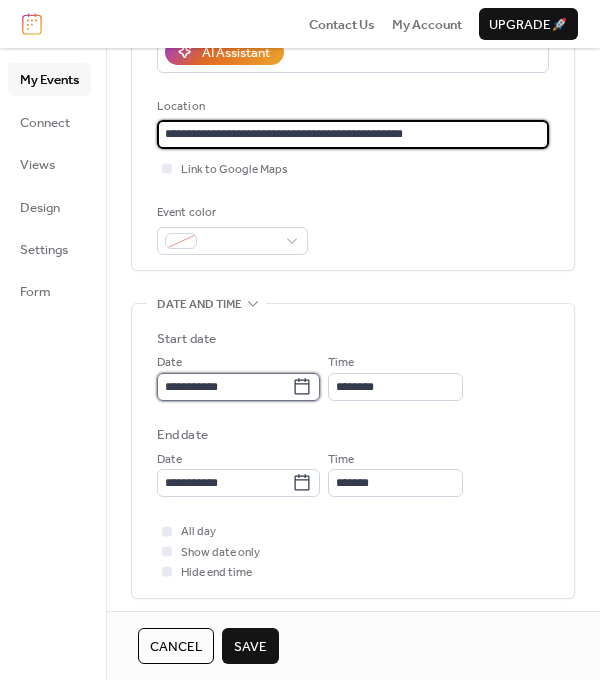 type 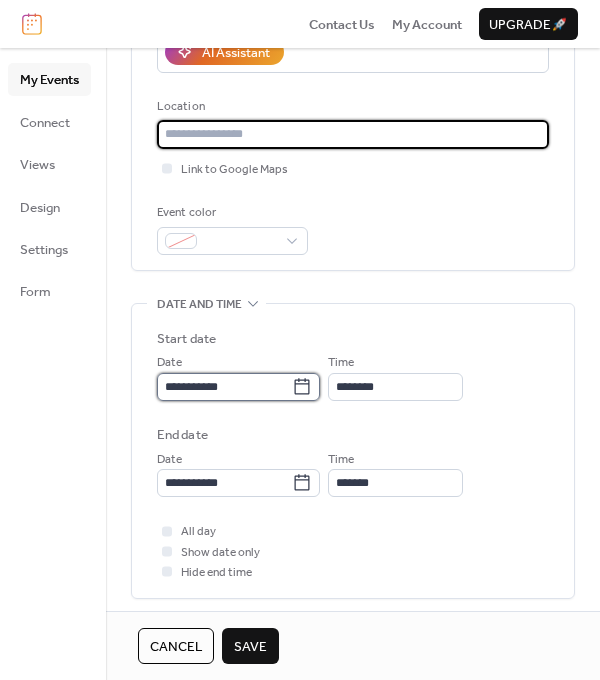 click on "**********" at bounding box center [224, 387] 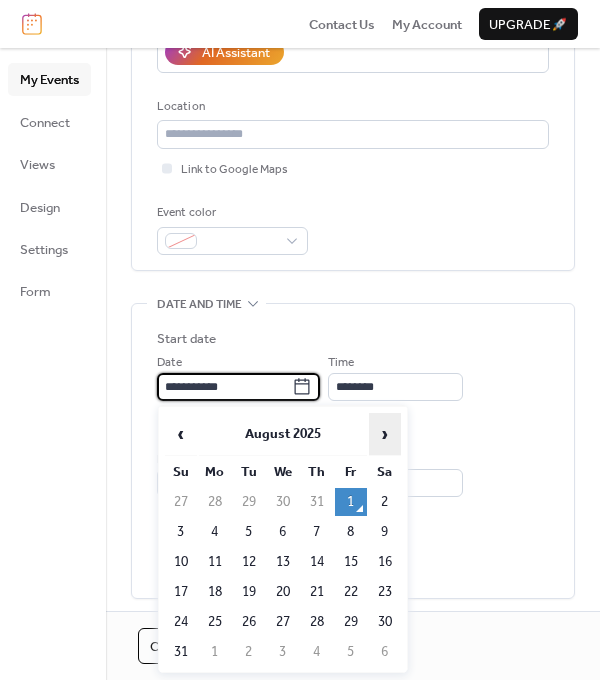 click on "›" at bounding box center [385, 434] 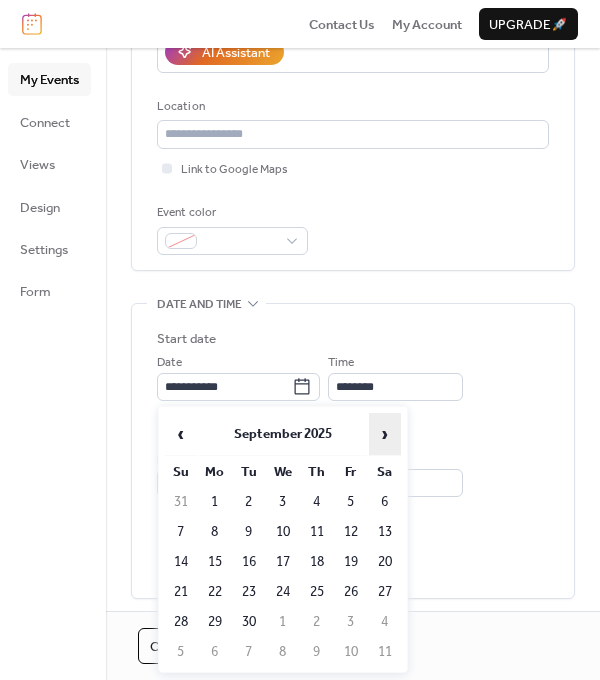 click on "›" at bounding box center (385, 434) 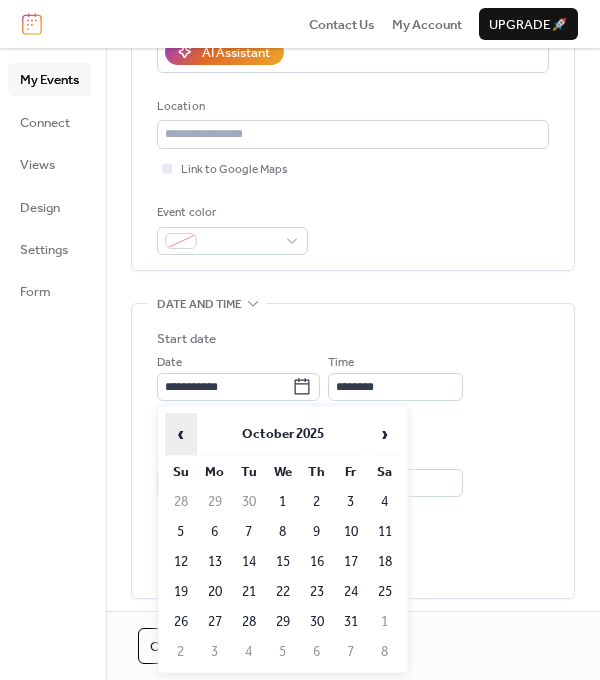 click on "‹" at bounding box center (181, 434) 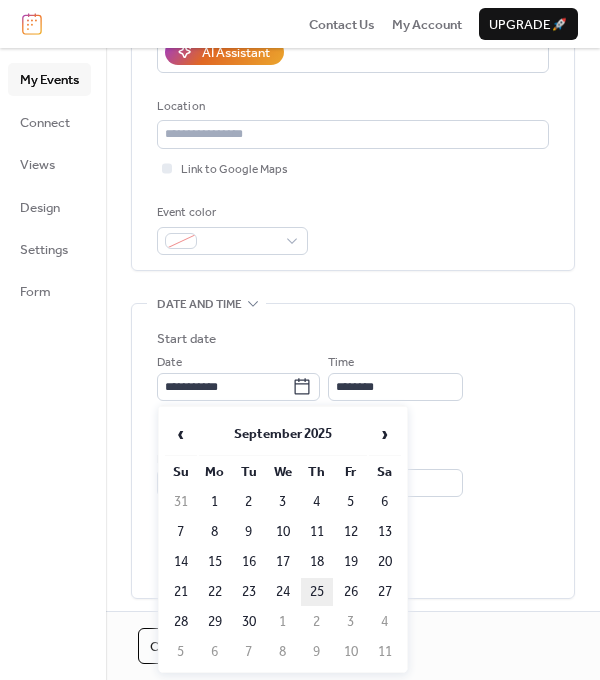 click on "25" at bounding box center [317, 592] 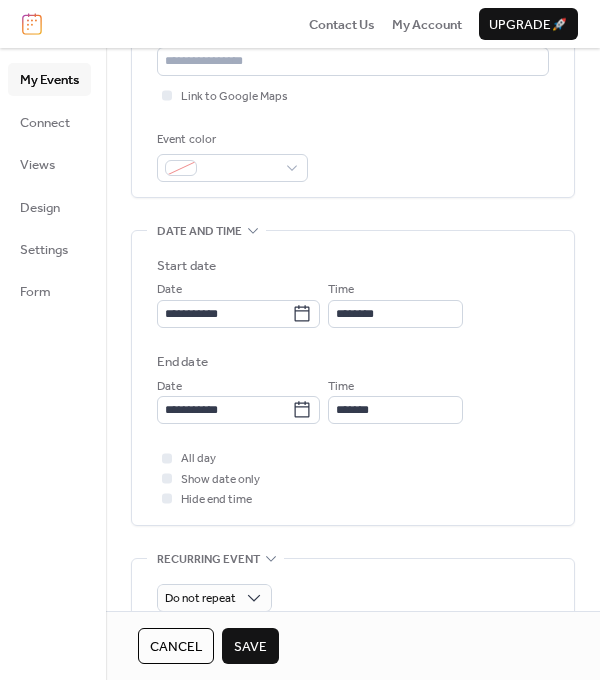 scroll, scrollTop: 452, scrollLeft: 0, axis: vertical 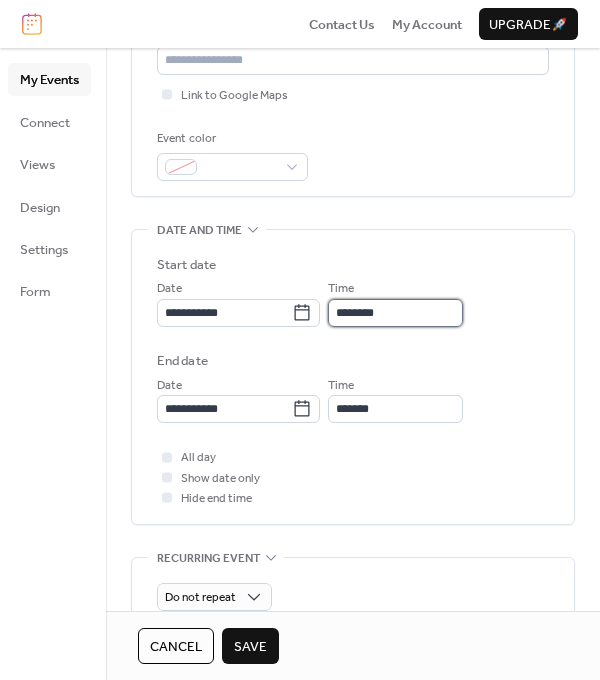 click on "********" at bounding box center [395, 313] 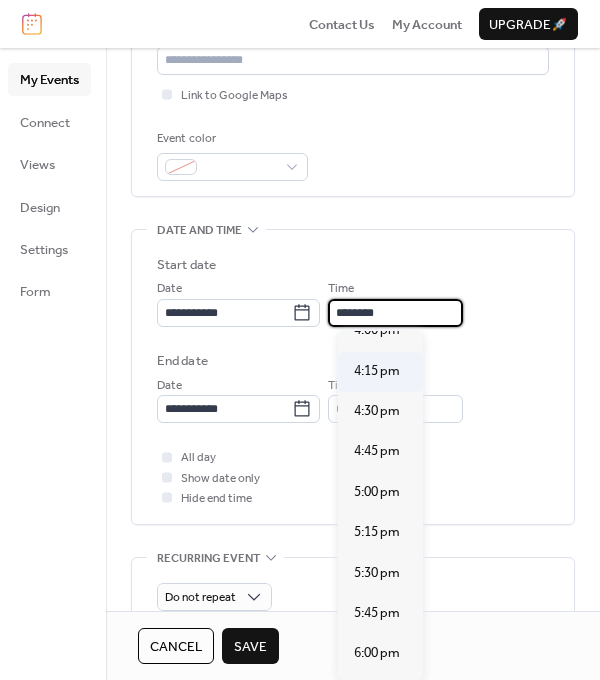 scroll, scrollTop: 2606, scrollLeft: 0, axis: vertical 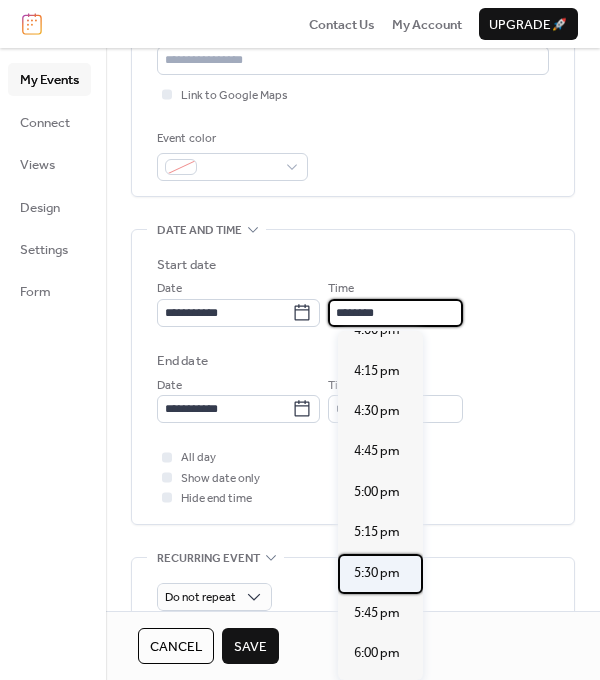 click on "5:30 pm" at bounding box center [377, 573] 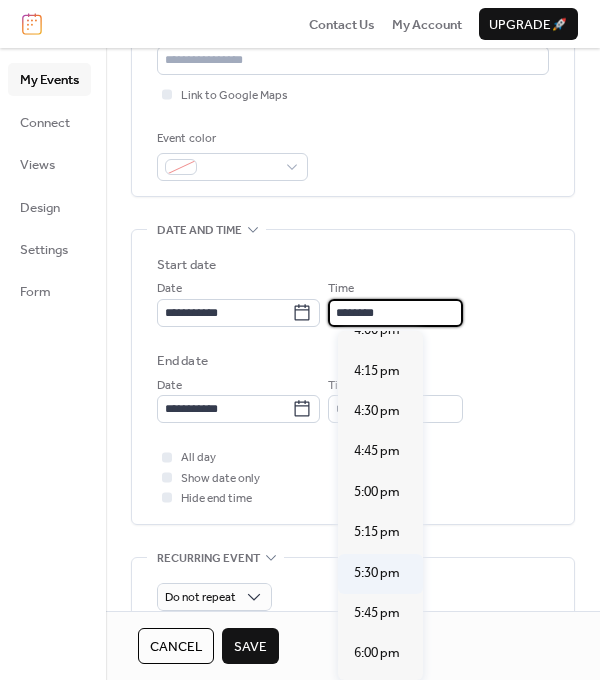 type on "*******" 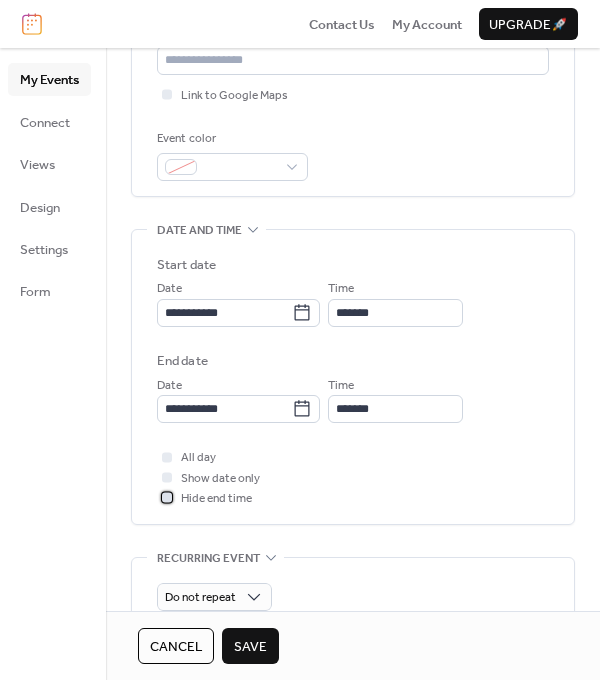 click at bounding box center [167, 498] 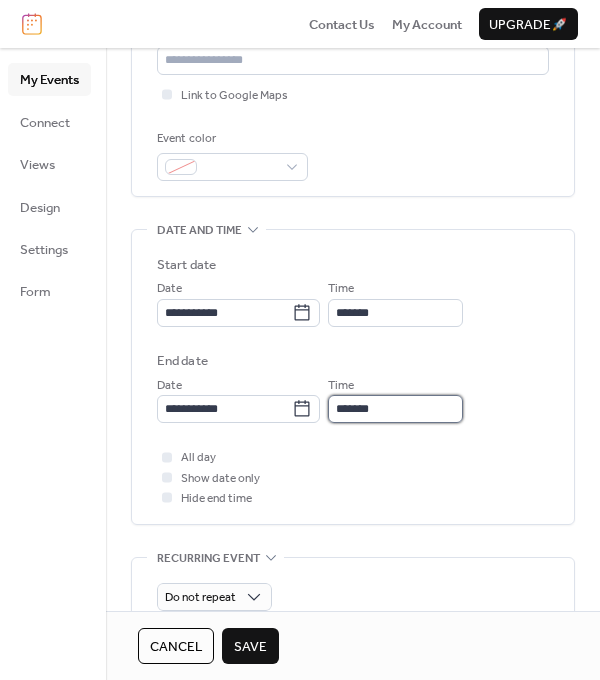 click on "*******" at bounding box center [395, 409] 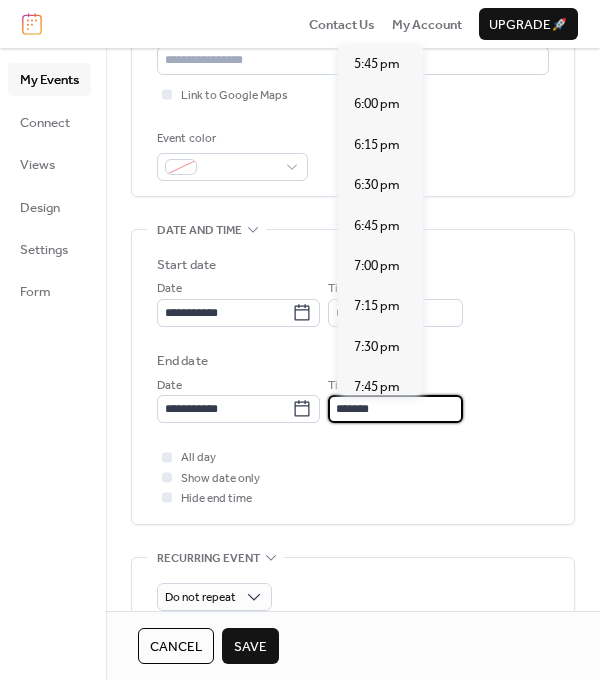scroll, scrollTop: 438, scrollLeft: 0, axis: vertical 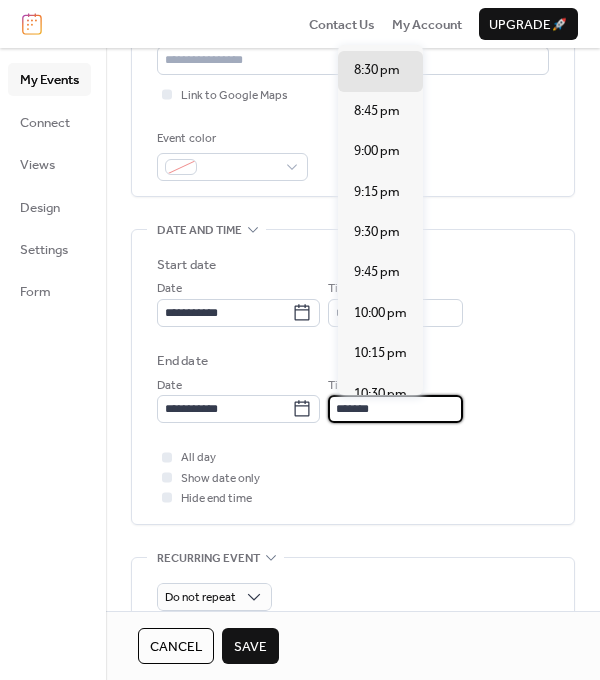 type on "*******" 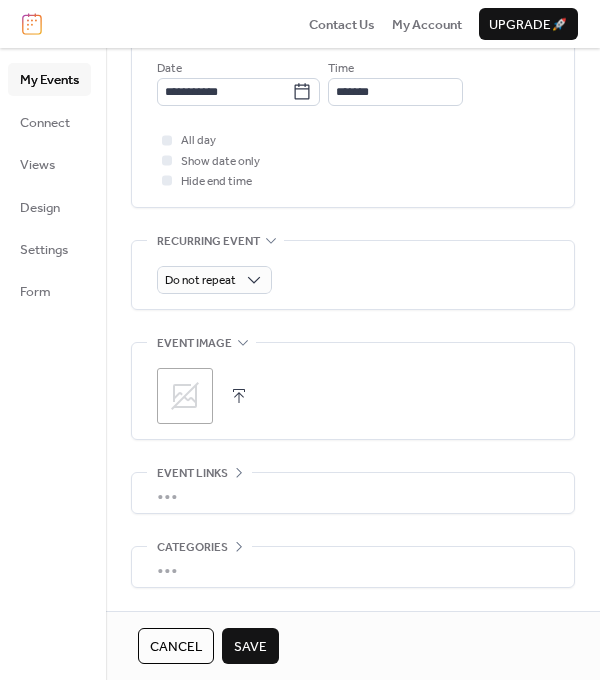 scroll, scrollTop: 776, scrollLeft: 0, axis: vertical 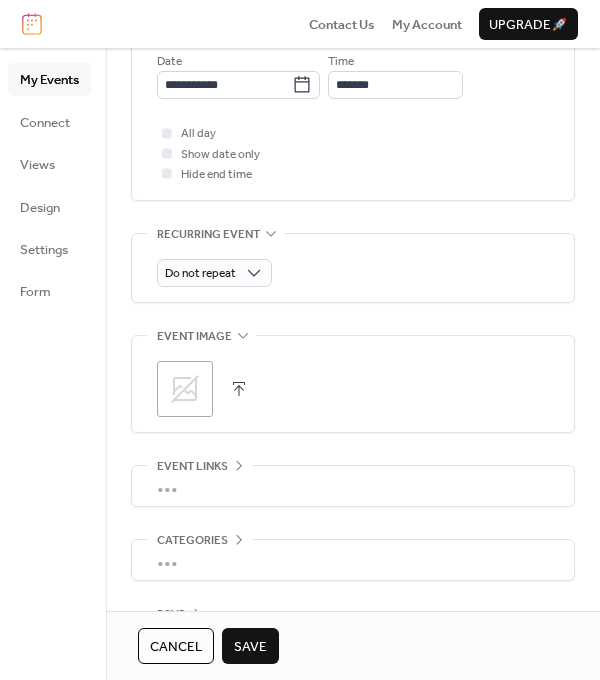 click 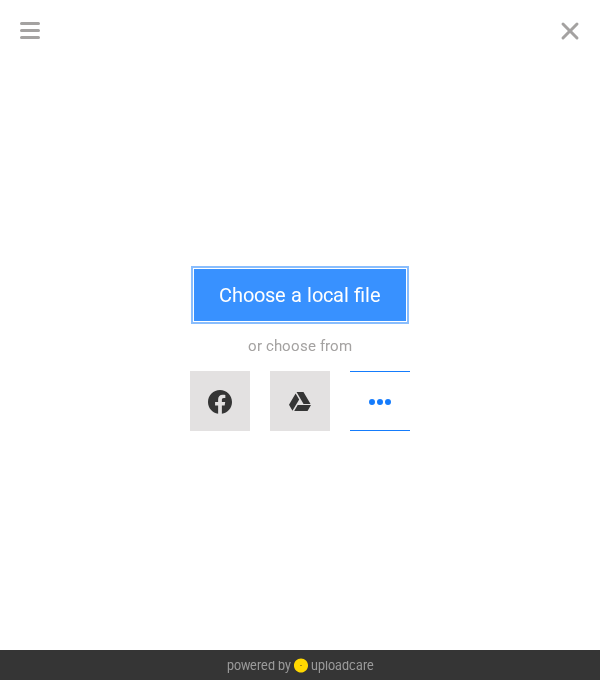 click on "Choose a local file" at bounding box center (300, 295) 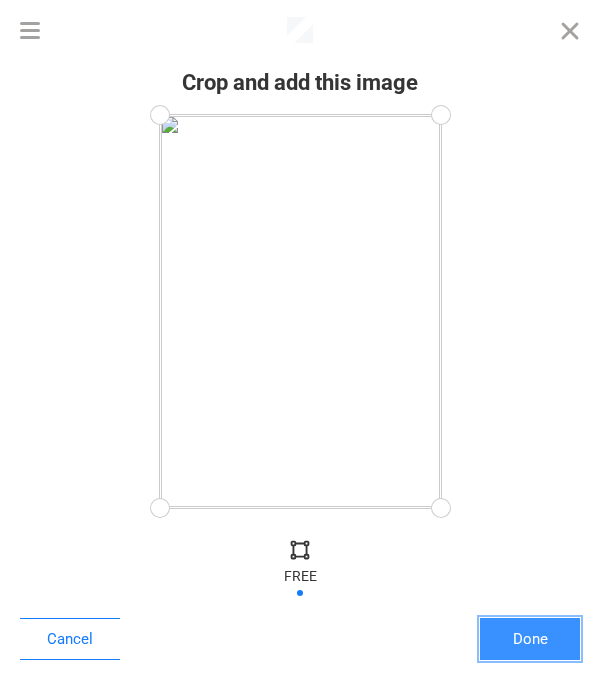 click on "Done" at bounding box center [530, 639] 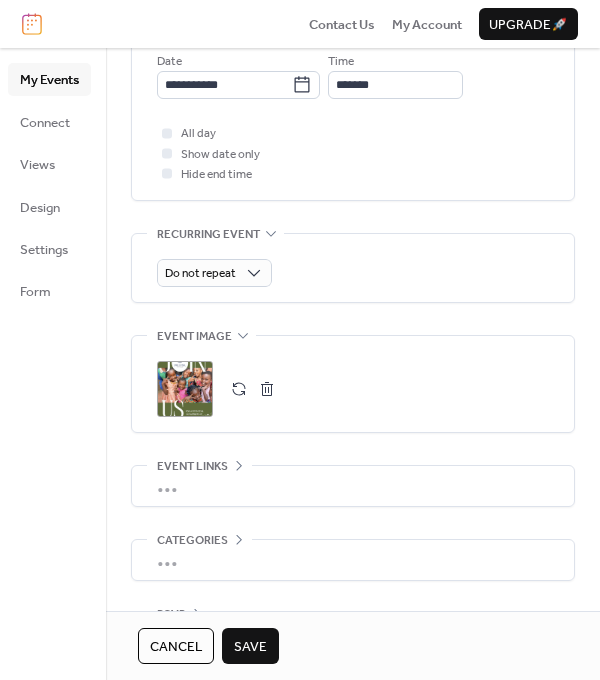 click on "•••" at bounding box center (353, 486) 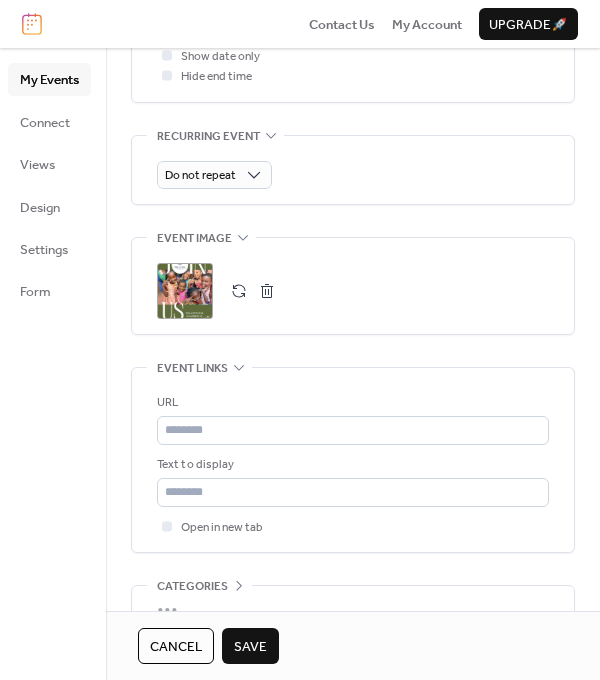 scroll, scrollTop: 920, scrollLeft: 0, axis: vertical 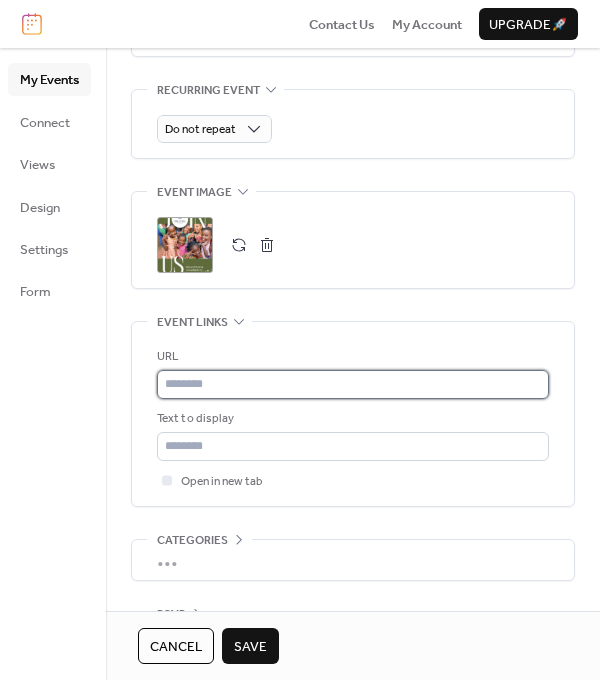 click at bounding box center (353, 384) 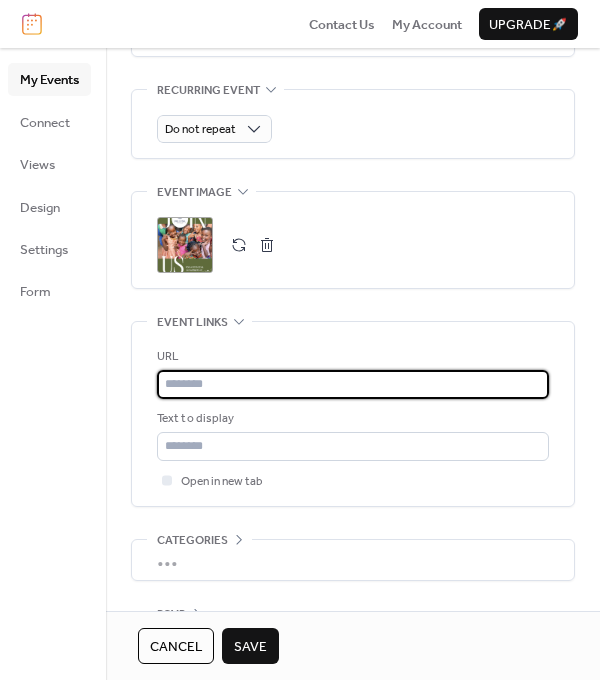 paste on "**********" 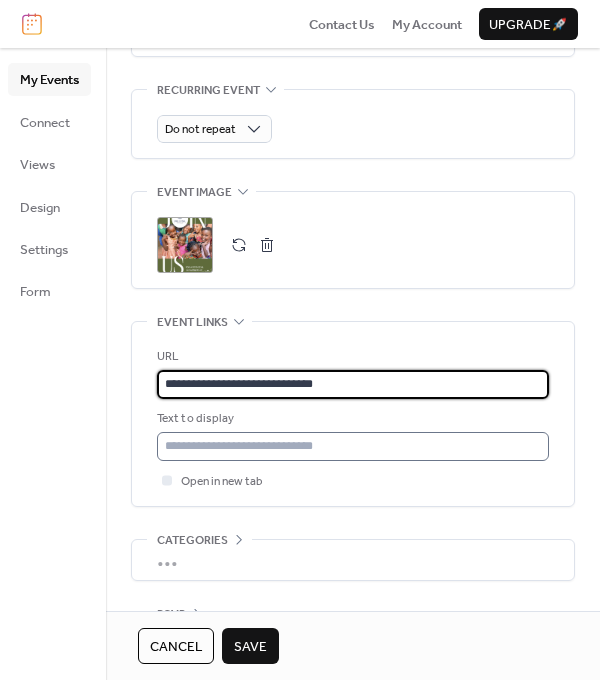 type on "**********" 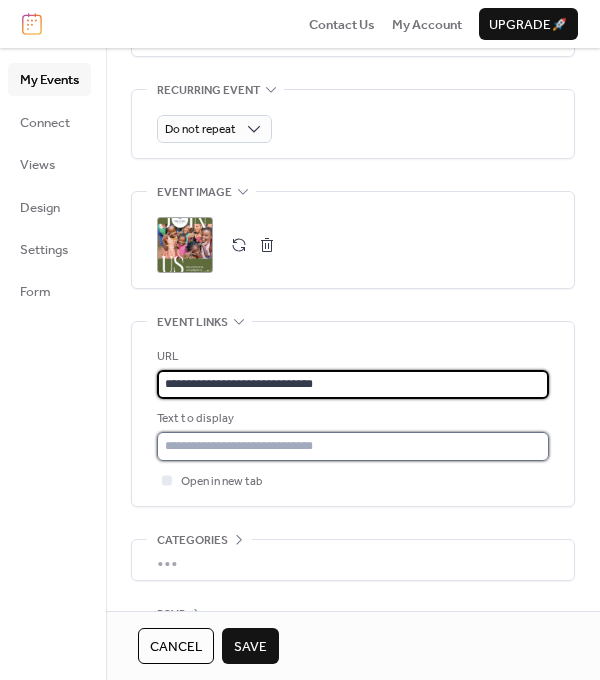 click at bounding box center [353, 446] 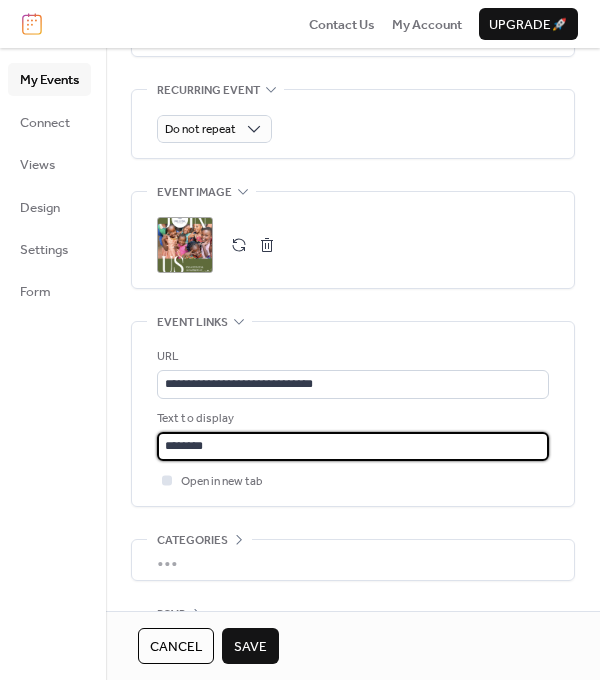 type on "**********" 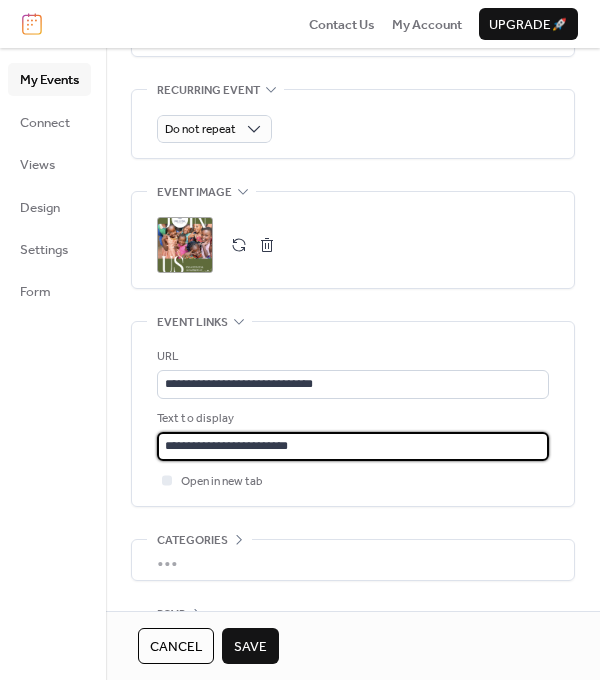 scroll, scrollTop: 0, scrollLeft: 0, axis: both 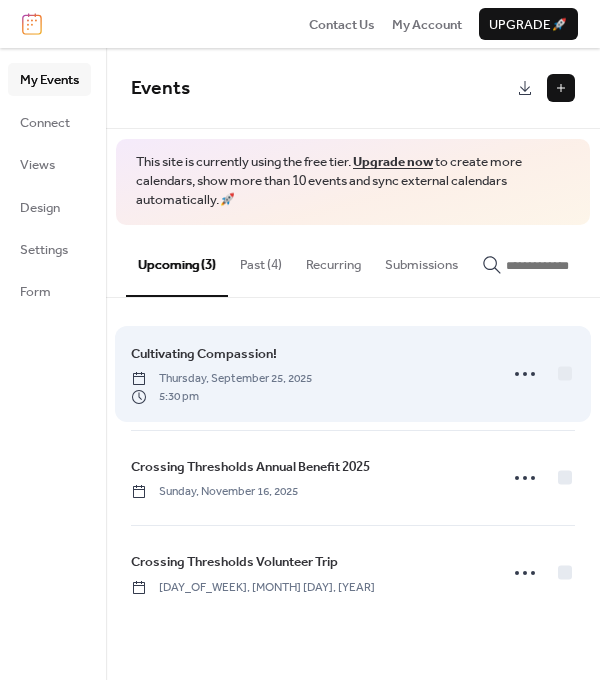 click on "Thursday, September 25, 2025" at bounding box center [221, 379] 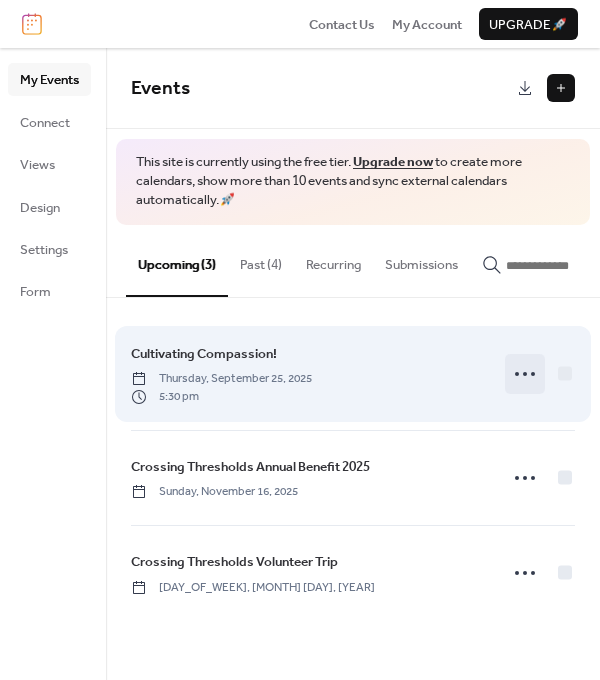click 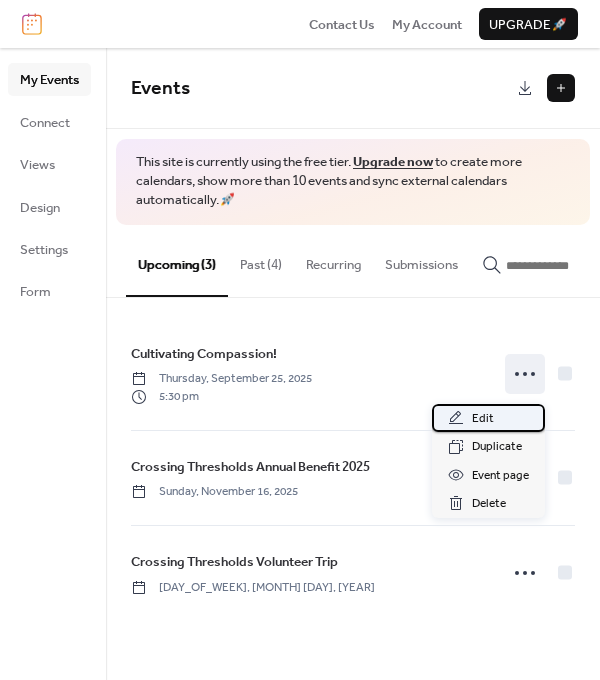 click on "Edit" at bounding box center (488, 418) 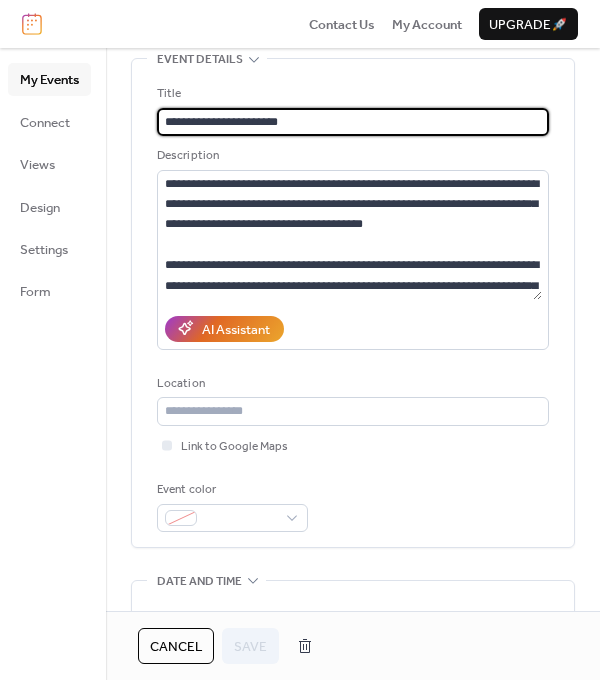 scroll, scrollTop: 104, scrollLeft: 0, axis: vertical 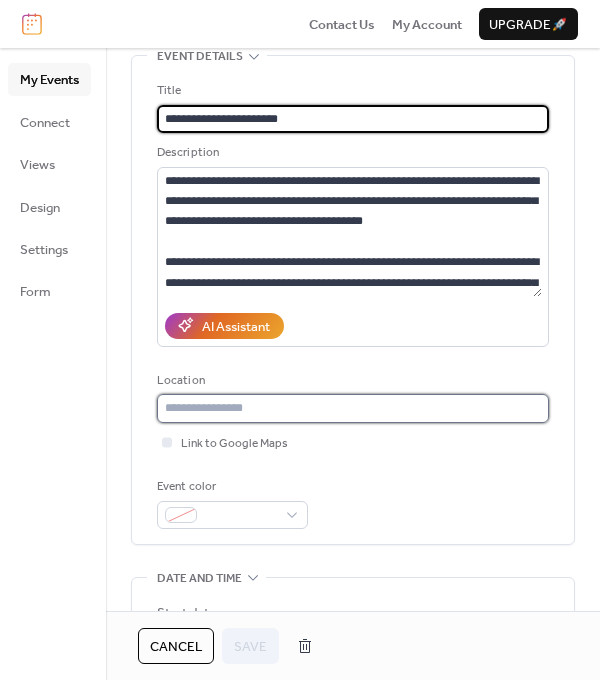 click at bounding box center [353, 408] 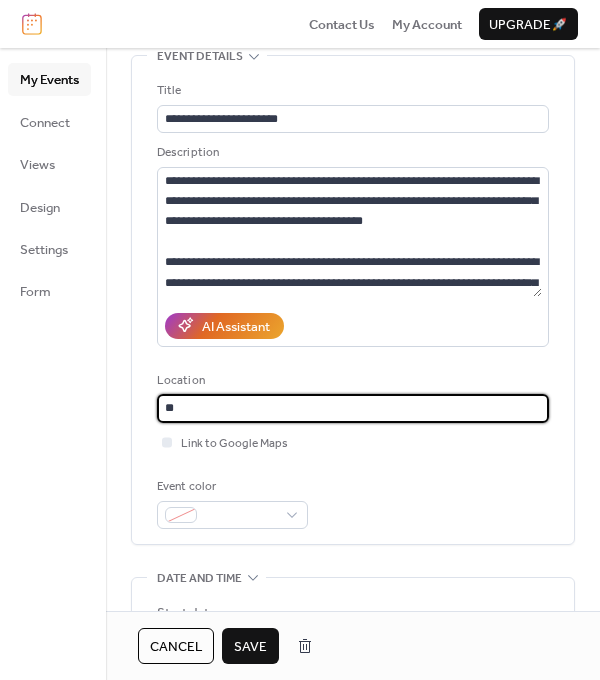 type on "*" 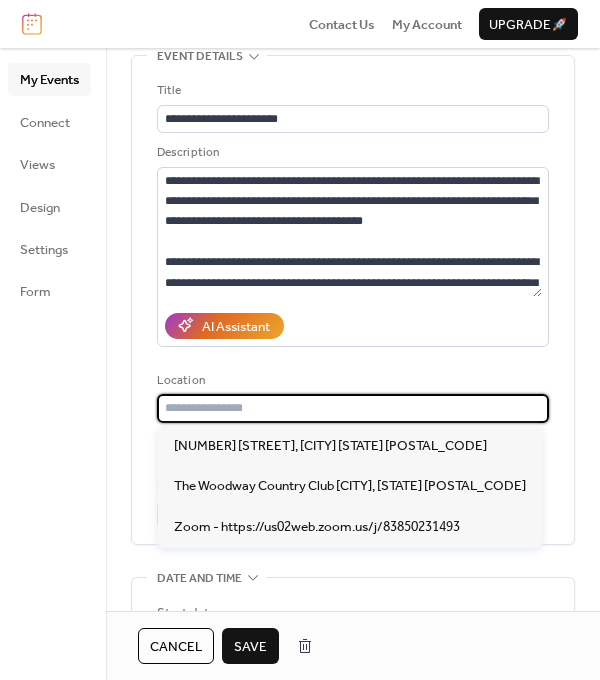 paste on "**********" 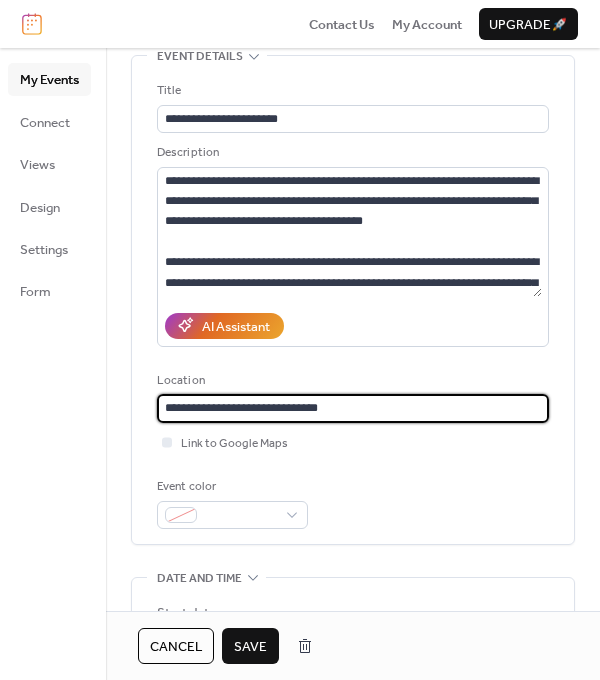 type on "**********" 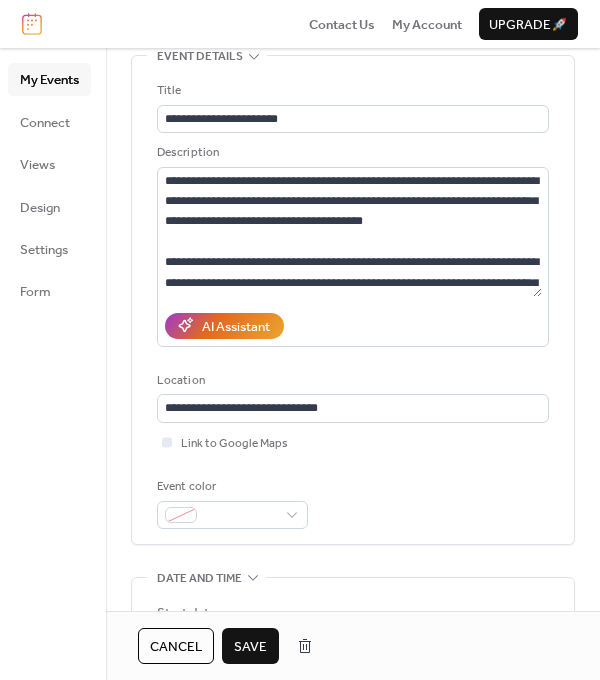 click on "Save" at bounding box center (250, 647) 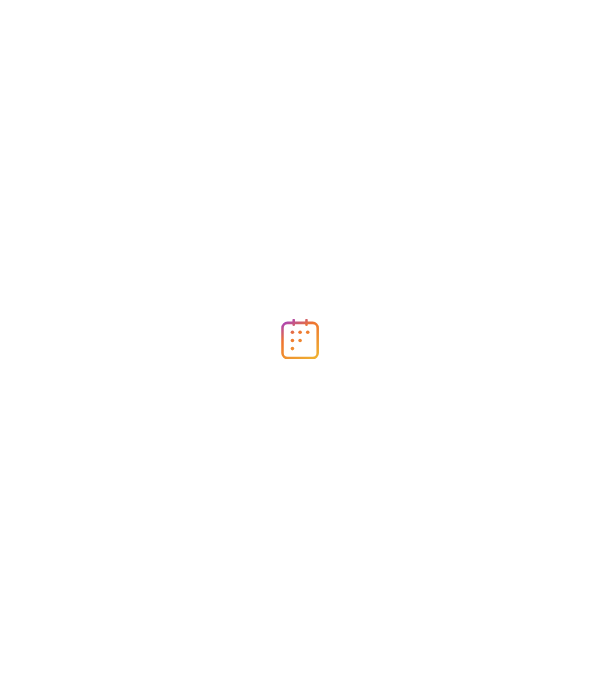 scroll, scrollTop: 0, scrollLeft: 0, axis: both 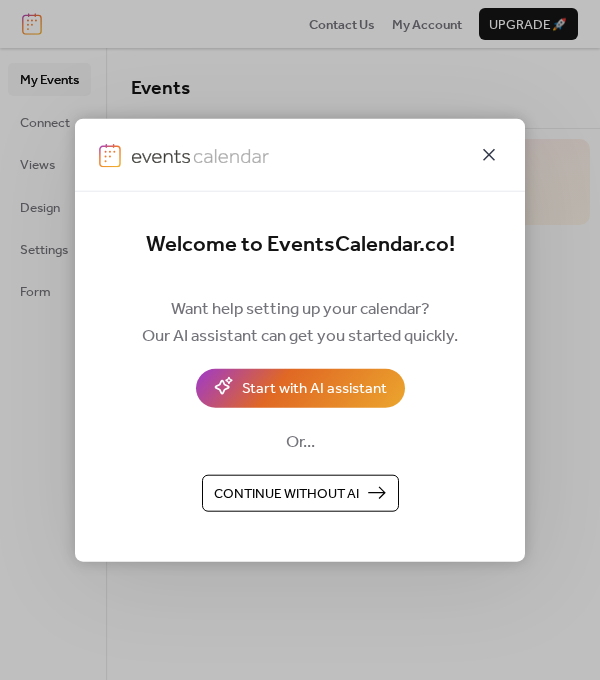 click 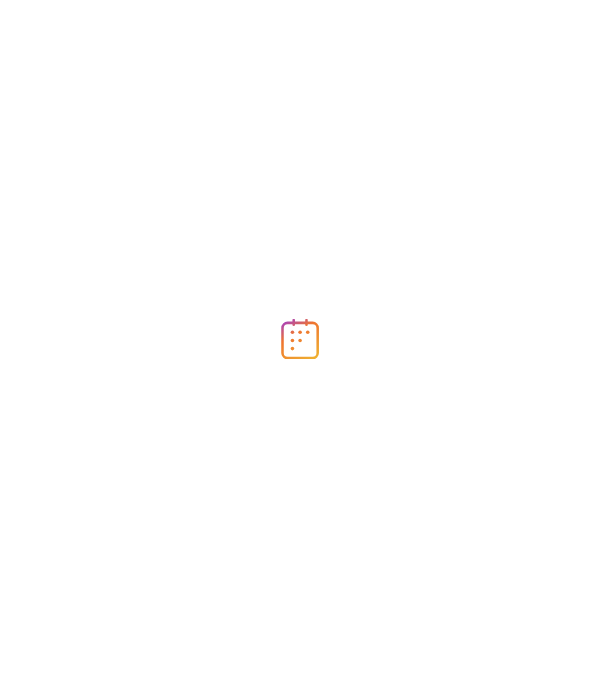 scroll, scrollTop: 0, scrollLeft: 0, axis: both 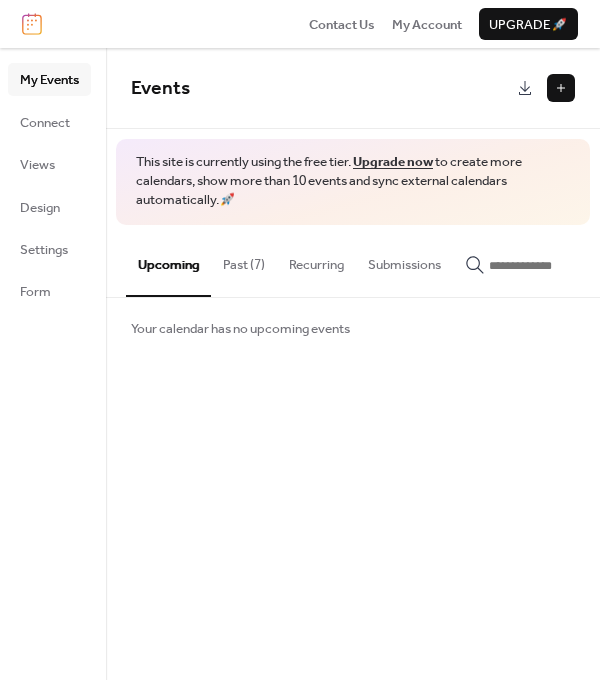 click on "Past (7)" at bounding box center [244, 260] 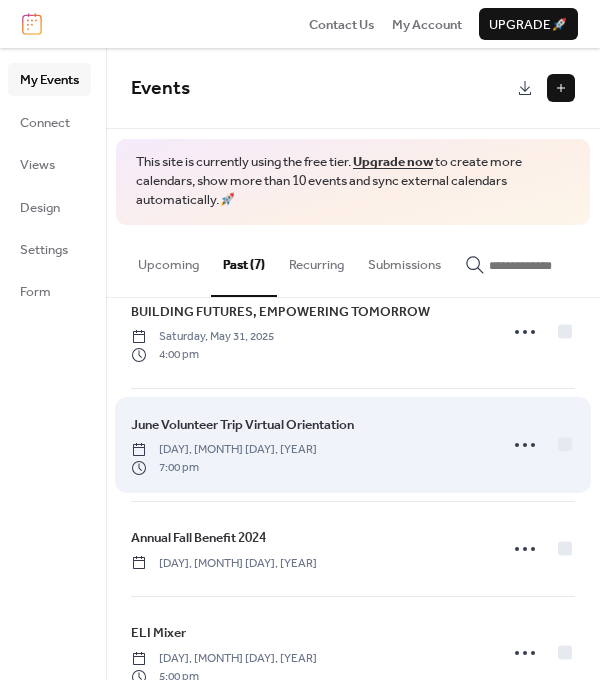 scroll, scrollTop: 0, scrollLeft: 0, axis: both 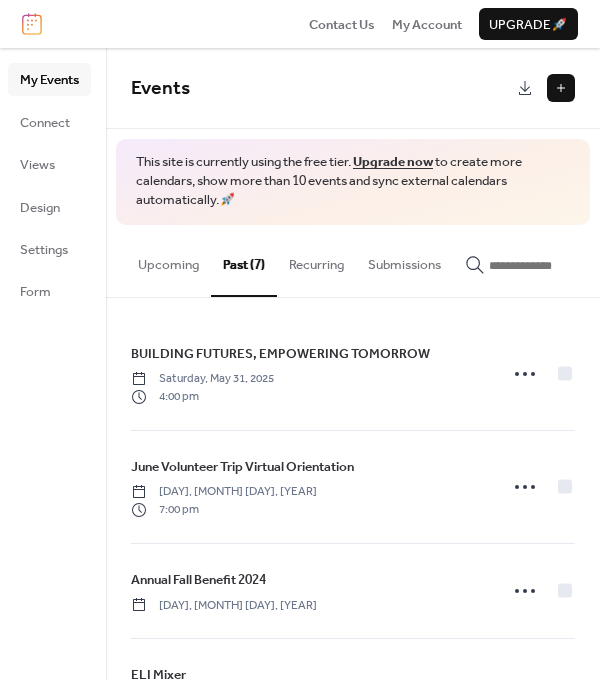 click on "Upcoming" at bounding box center [168, 260] 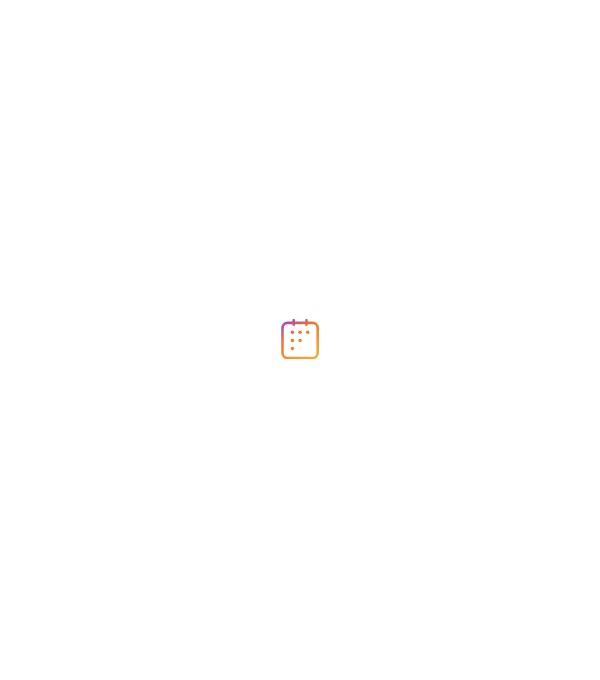scroll, scrollTop: 0, scrollLeft: 0, axis: both 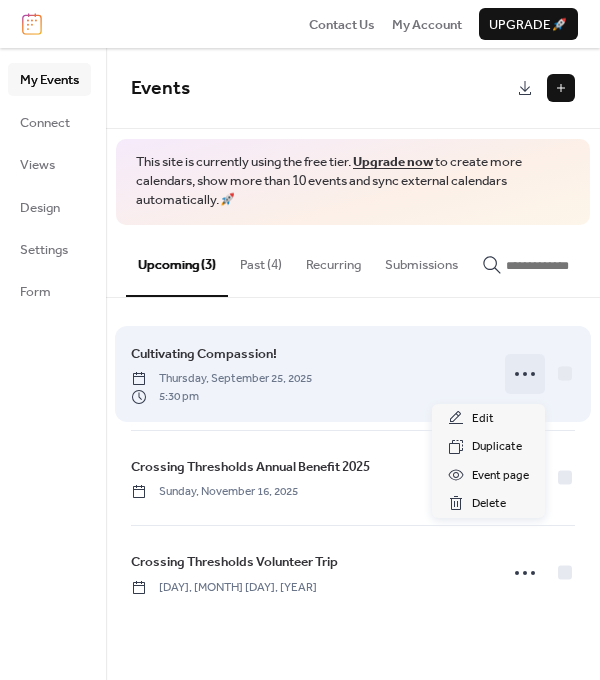 click 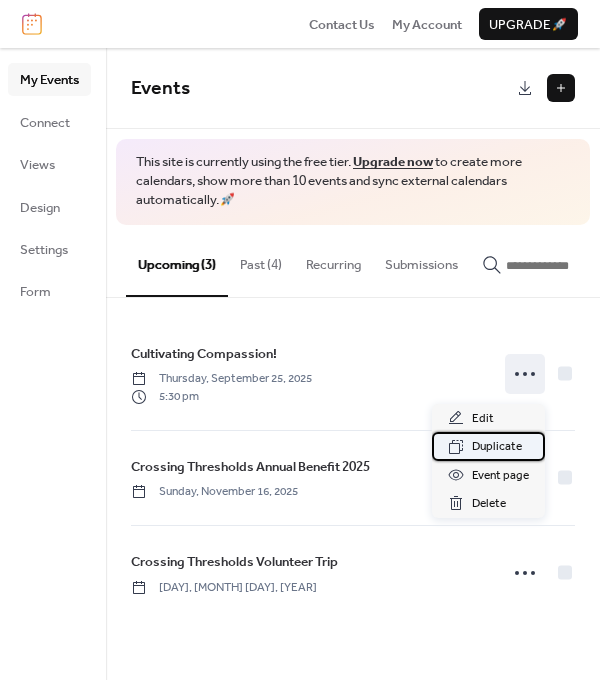 click on "Duplicate" at bounding box center (497, 447) 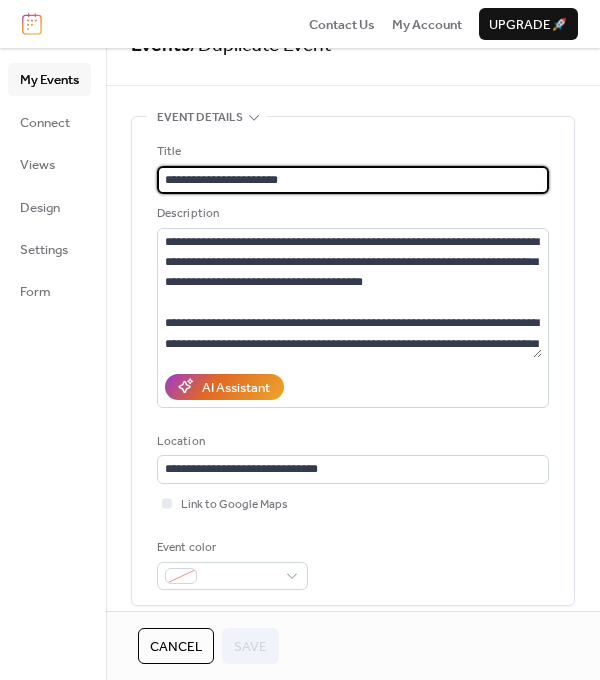 scroll, scrollTop: 0, scrollLeft: 0, axis: both 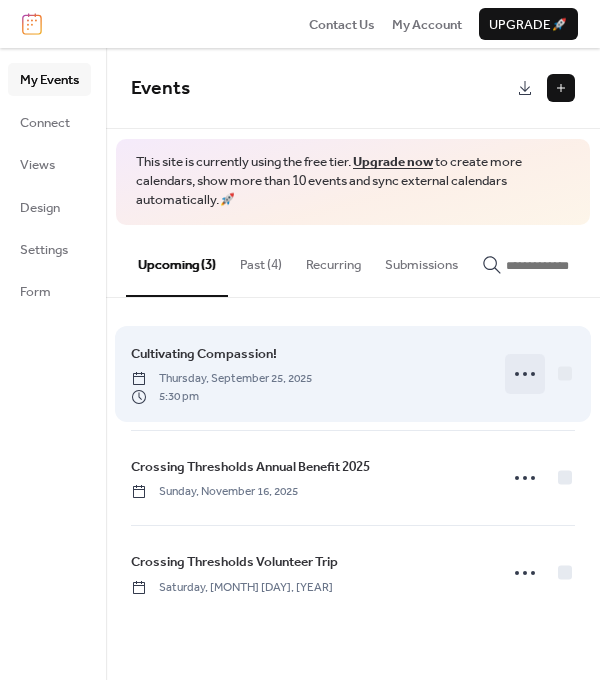 click 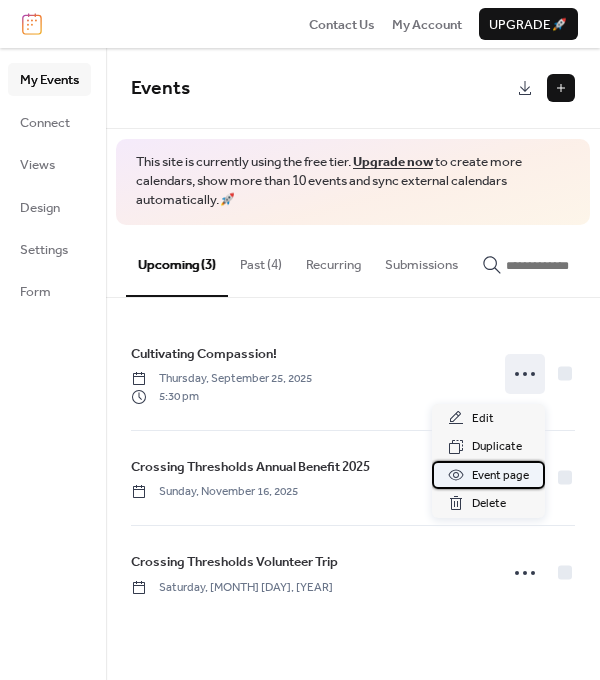 click on "Event page" at bounding box center (500, 476) 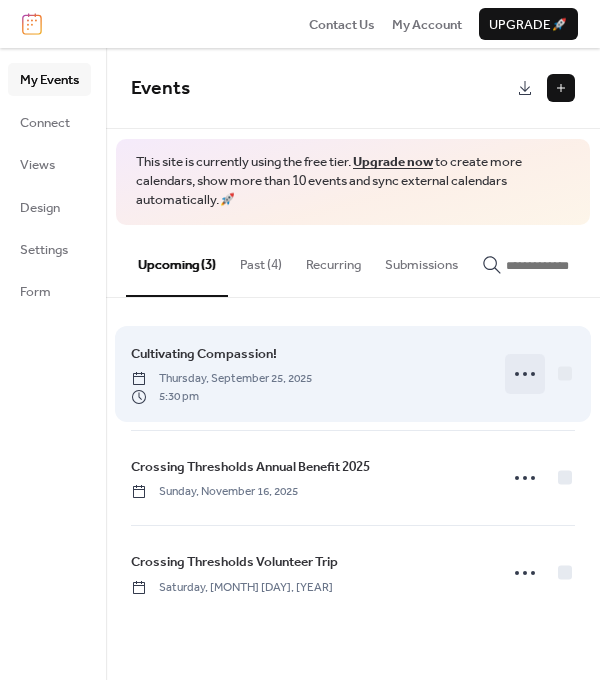 click 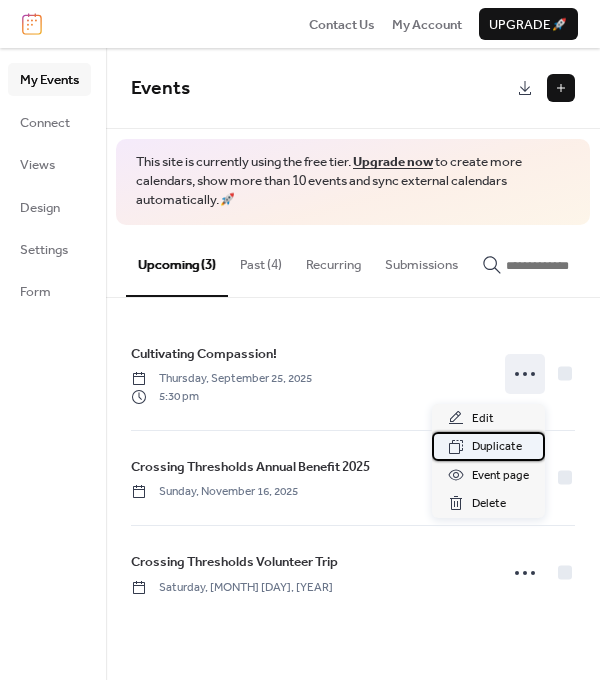 click on "Duplicate" at bounding box center (497, 447) 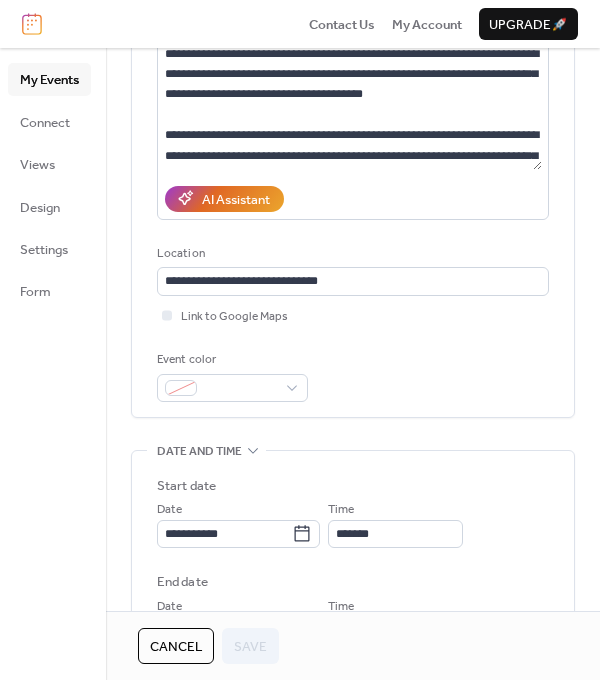 scroll, scrollTop: 0, scrollLeft: 0, axis: both 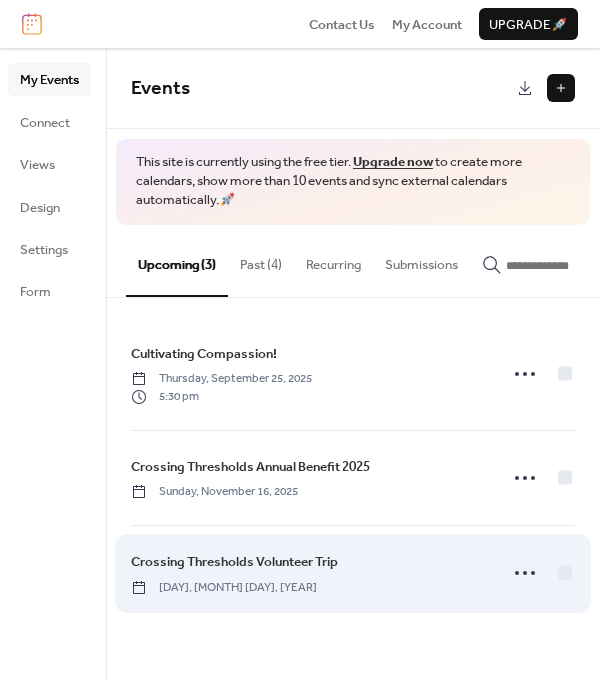 click on "Crossing Thresholds Volunteer Trip [DAY], [MONTH] [DAY], [YEAR]" at bounding box center (308, 573) 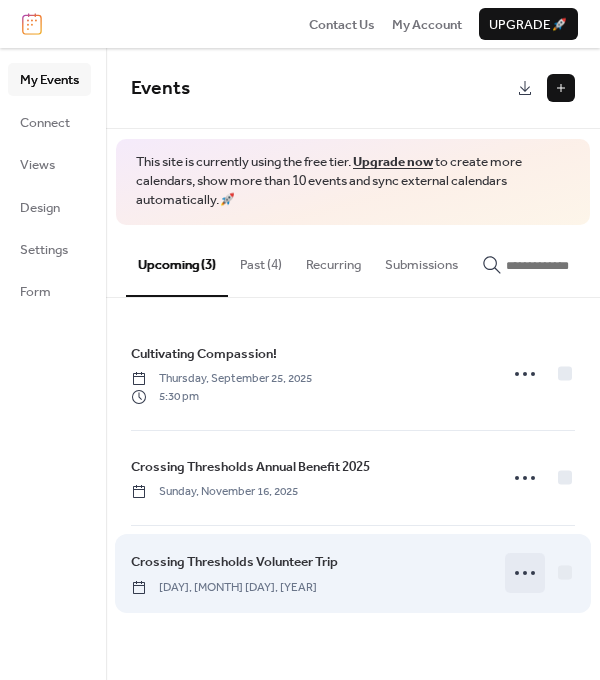 click 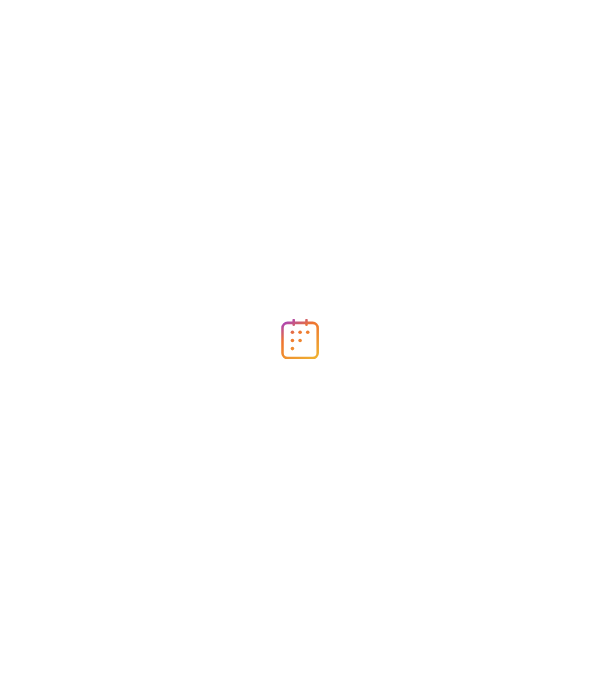 scroll, scrollTop: 0, scrollLeft: 0, axis: both 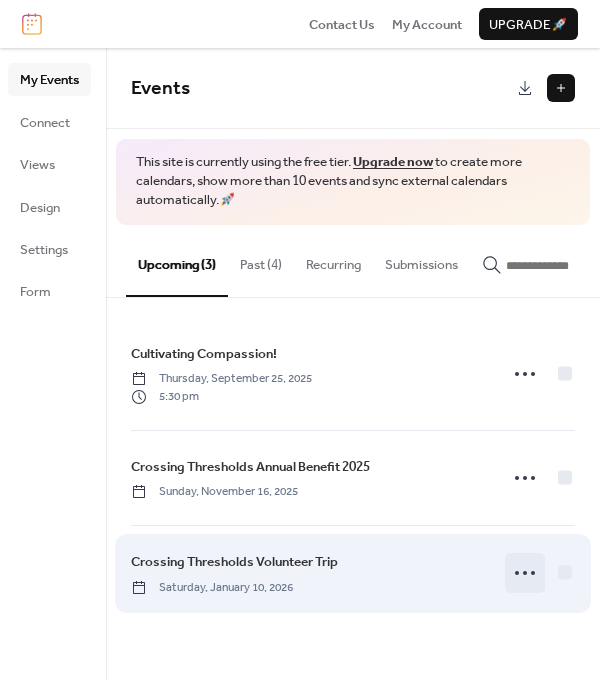 click 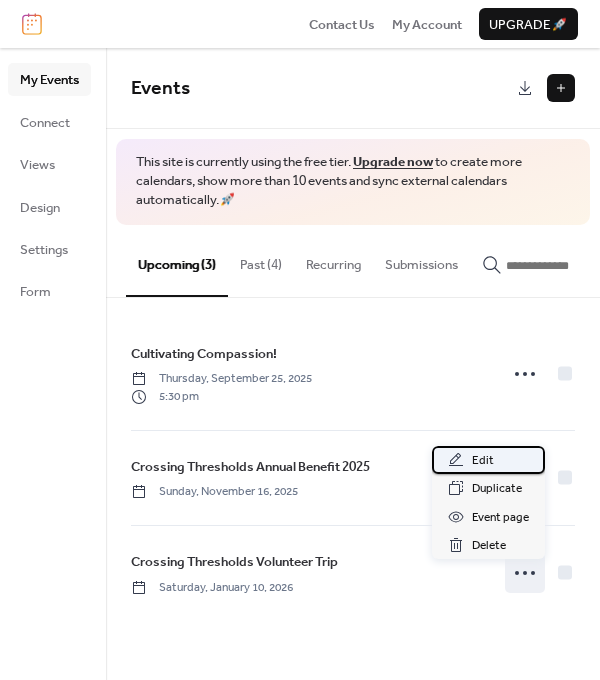 click on "Edit" at bounding box center (483, 461) 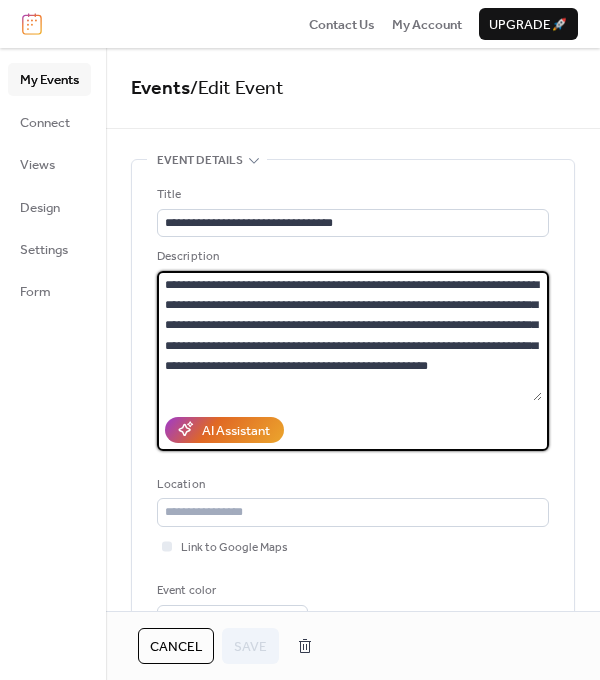 drag, startPoint x: 522, startPoint y: 370, endPoint x: 111, endPoint y: 281, distance: 420.52585 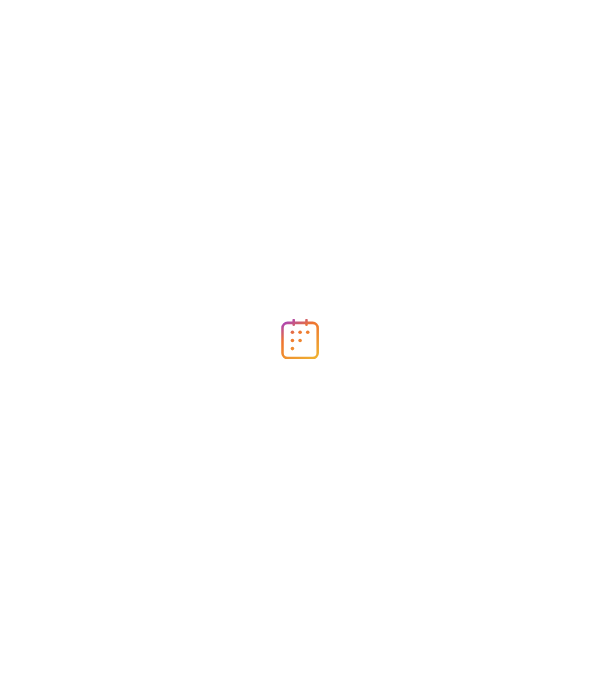 scroll, scrollTop: 0, scrollLeft: 0, axis: both 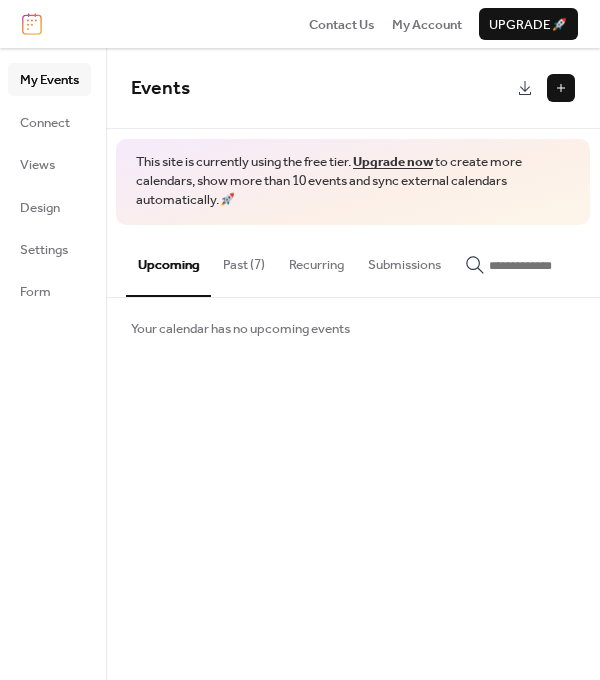 click at bounding box center [561, 88] 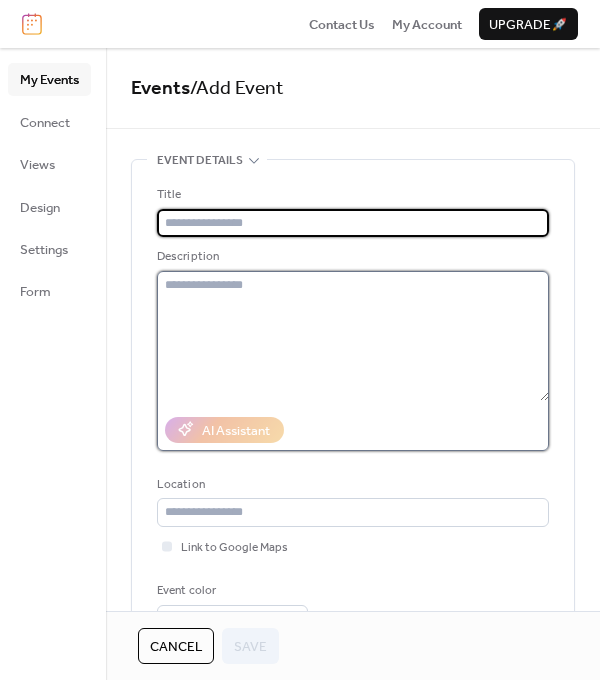 click at bounding box center [353, 336] 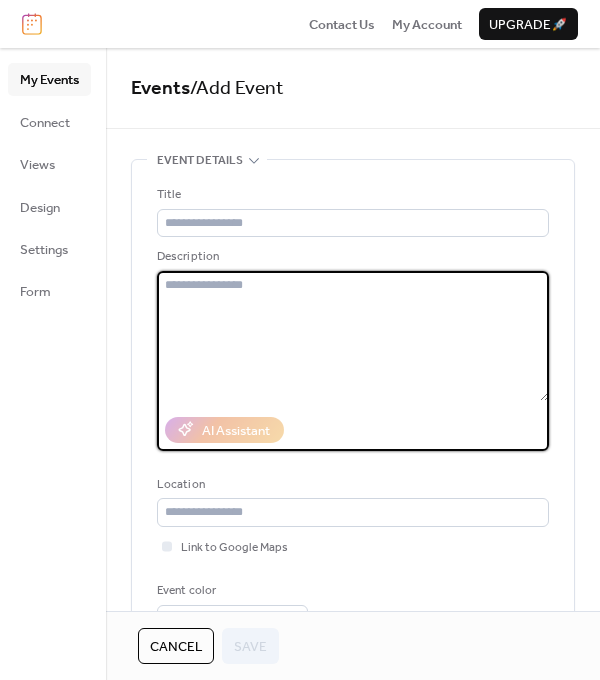 paste on "**********" 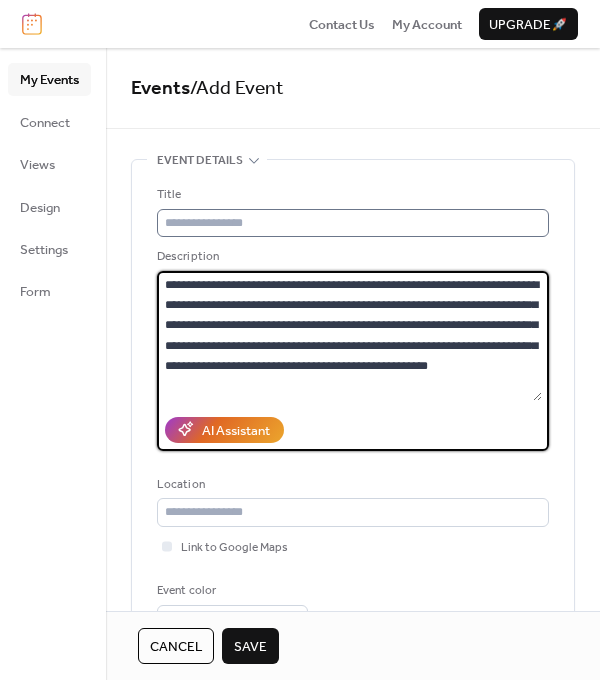 type on "**********" 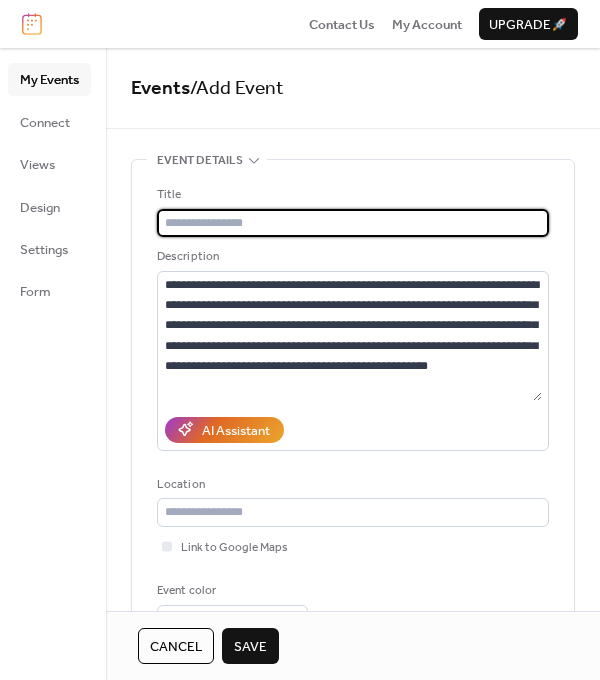 click at bounding box center [353, 223] 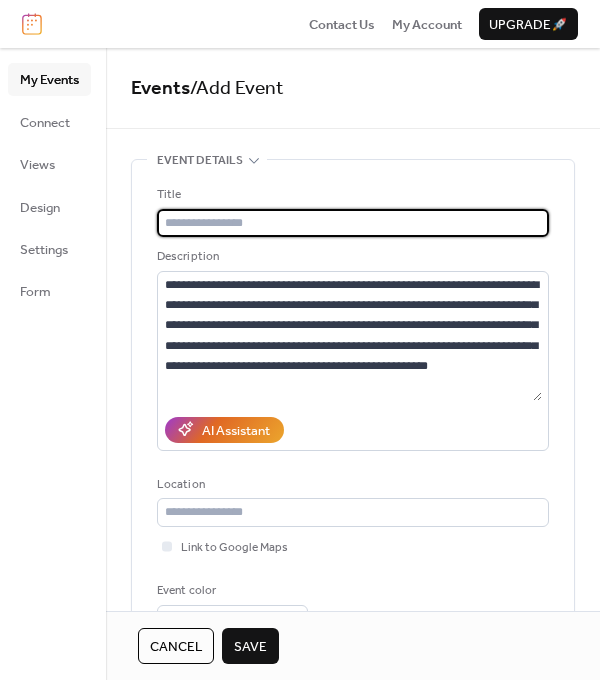 paste on "**********" 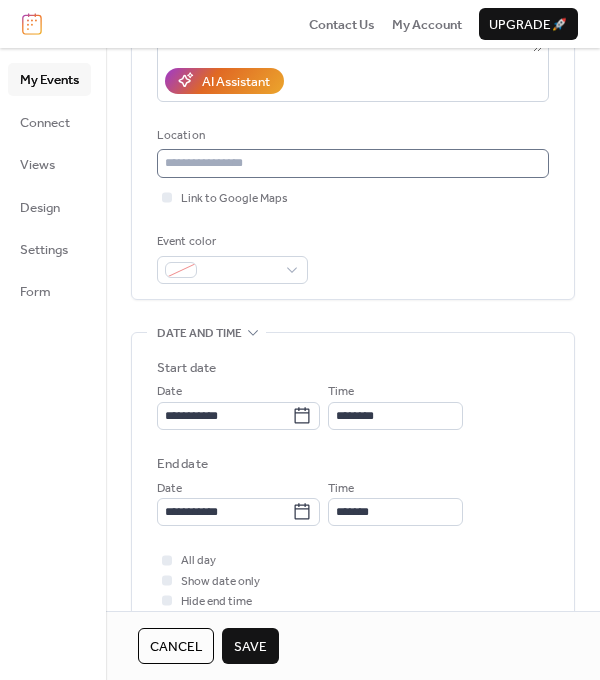 scroll, scrollTop: 381, scrollLeft: 0, axis: vertical 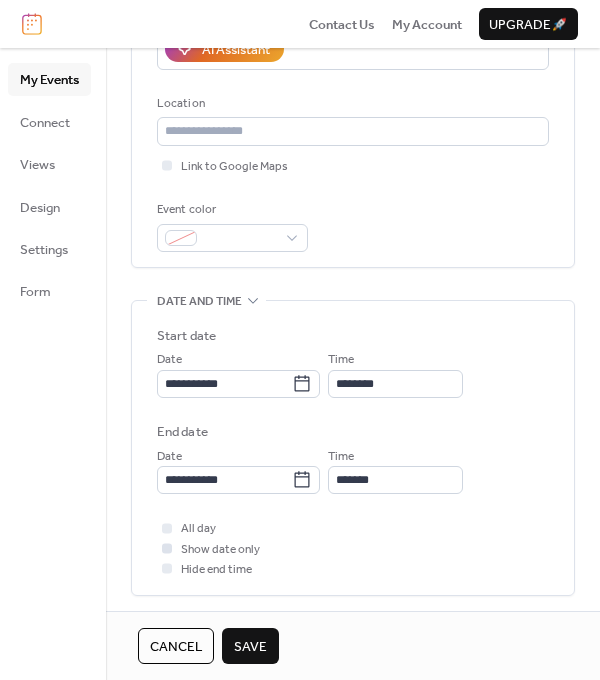 type on "**********" 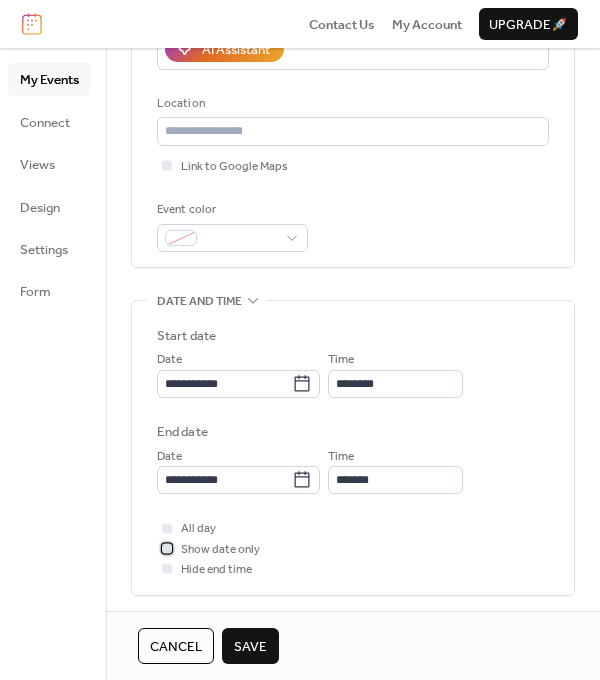 click at bounding box center (167, 548) 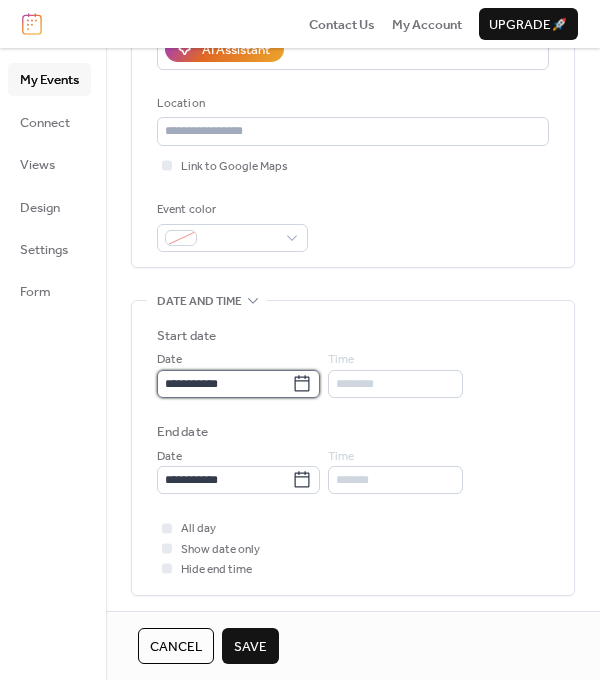 click on "**********" at bounding box center (224, 384) 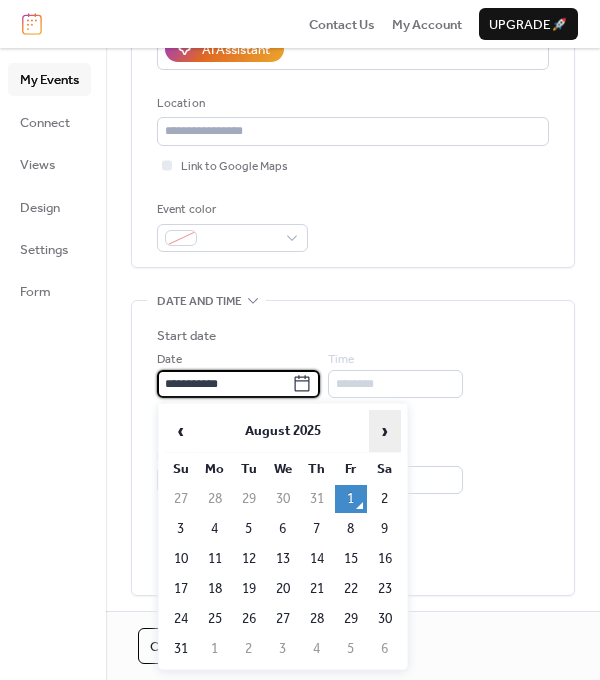click on "›" at bounding box center [385, 431] 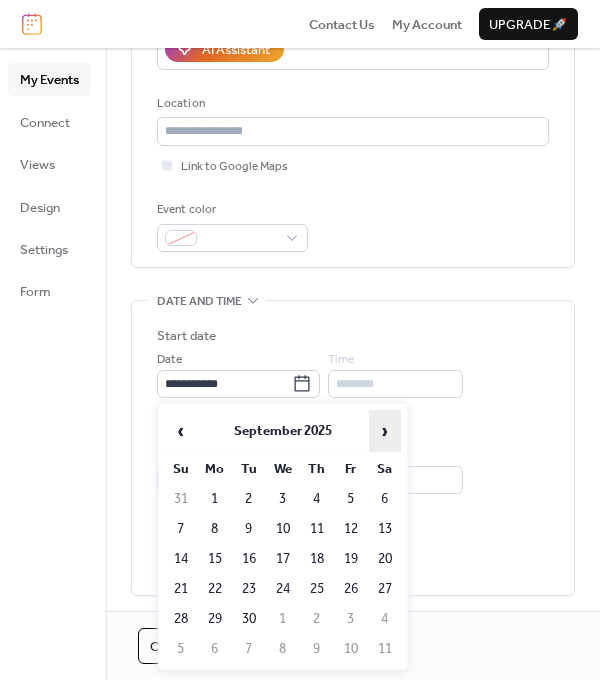 click on "›" at bounding box center (385, 431) 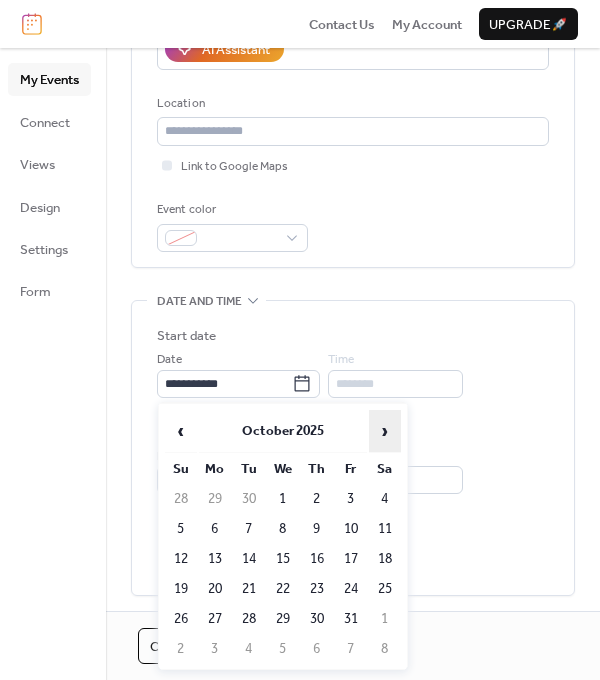 click on "›" at bounding box center (385, 431) 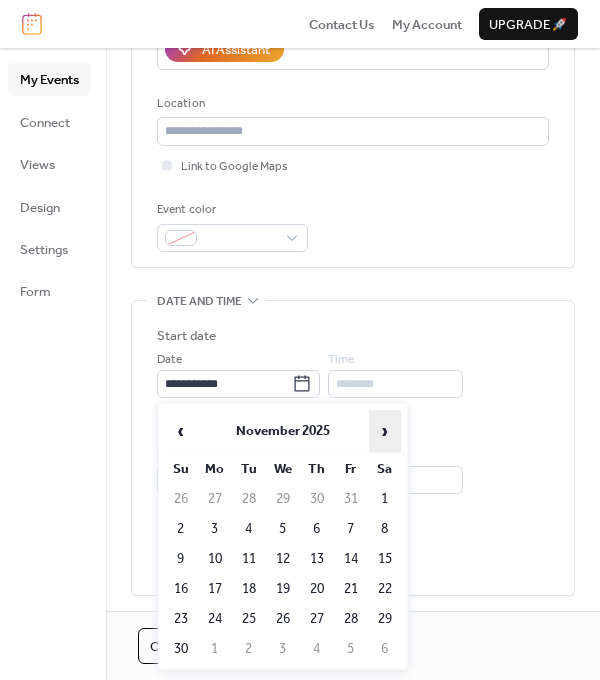 click on "›" at bounding box center (385, 431) 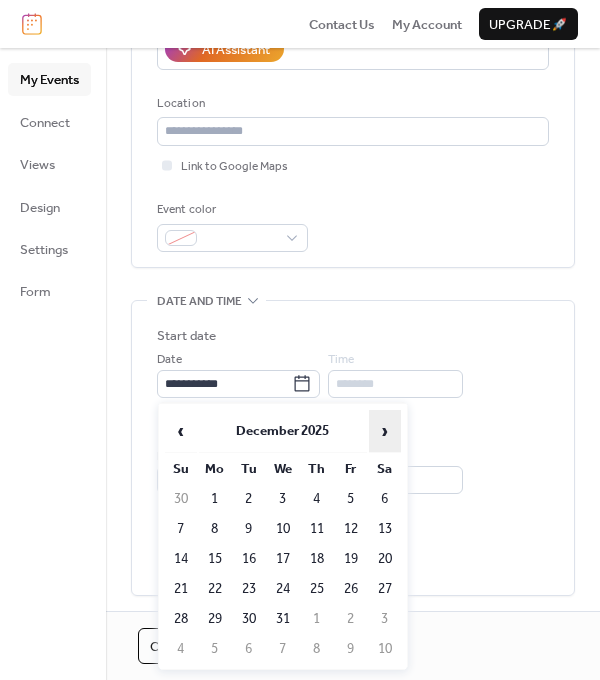 click on "›" at bounding box center [385, 431] 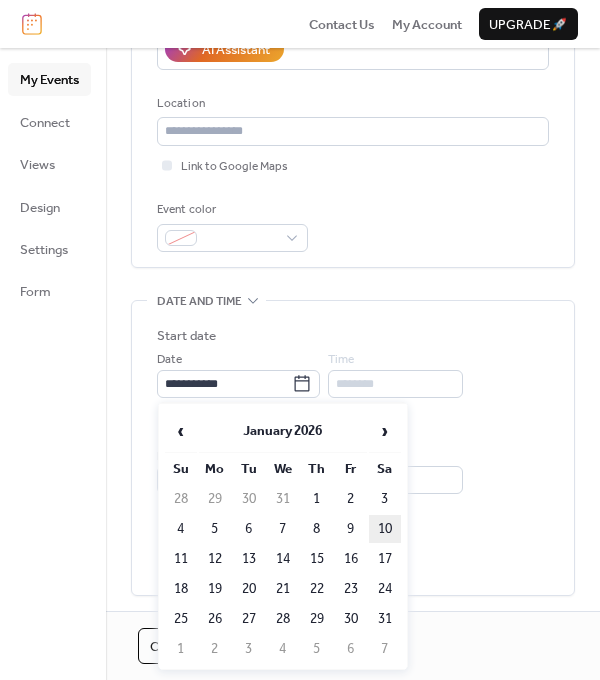click on "10" at bounding box center [385, 529] 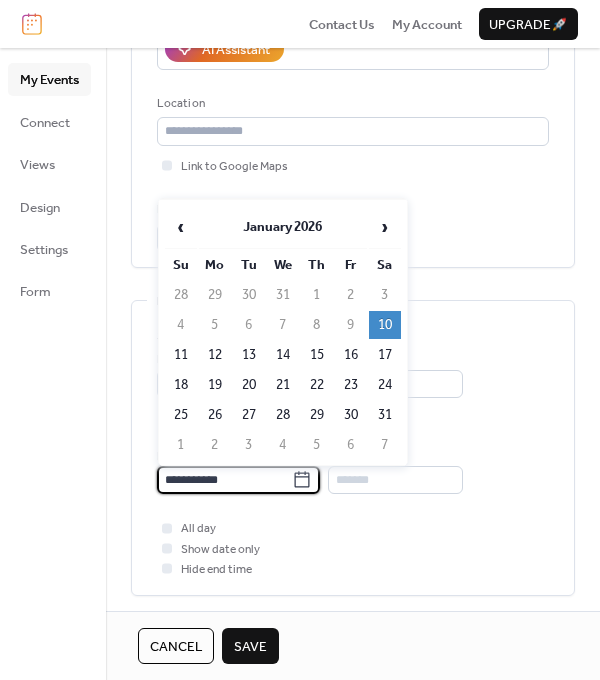 click on "**********" at bounding box center [224, 480] 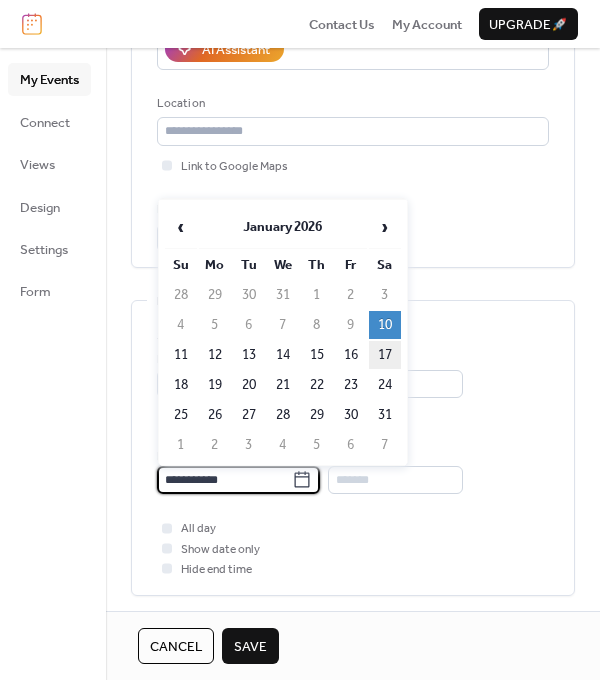 click on "17" at bounding box center [385, 355] 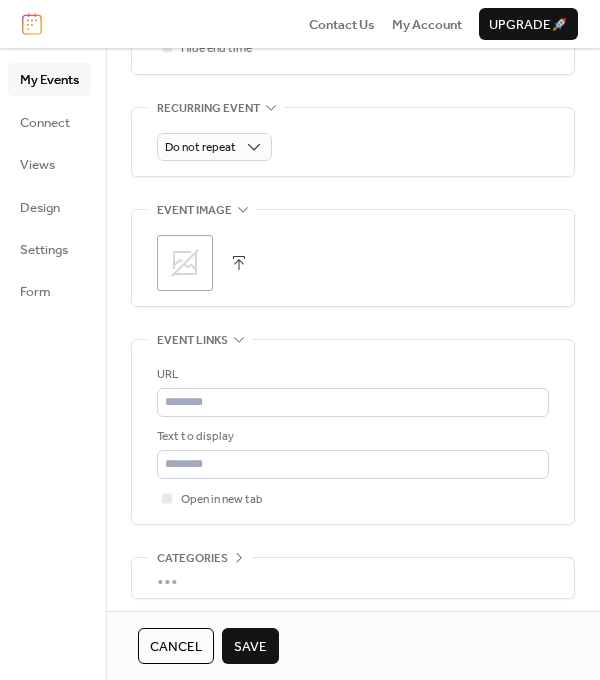 scroll, scrollTop: 931, scrollLeft: 0, axis: vertical 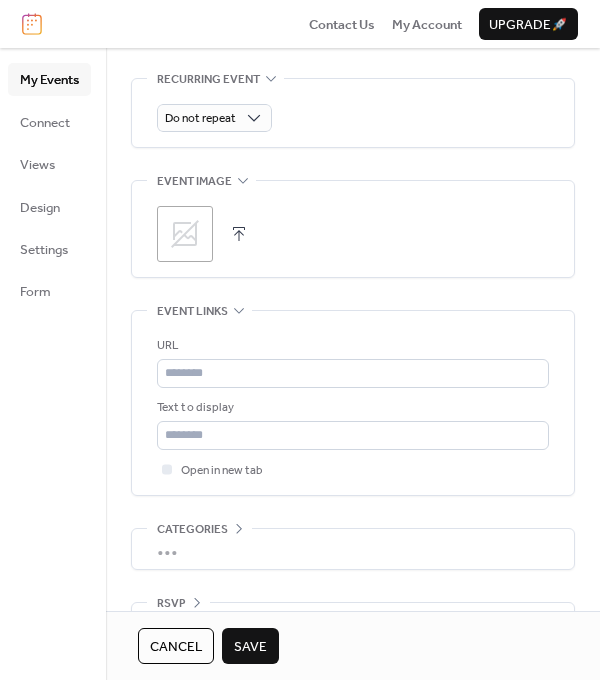 click 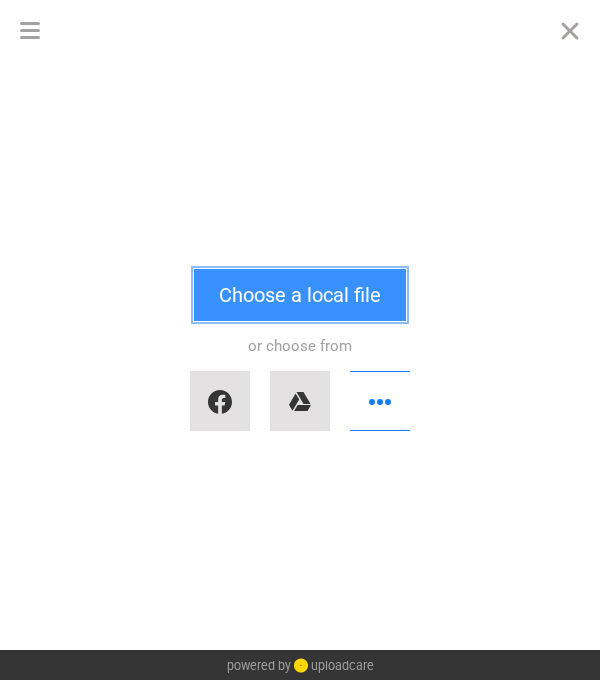 click on "Choose a local file" at bounding box center (300, 295) 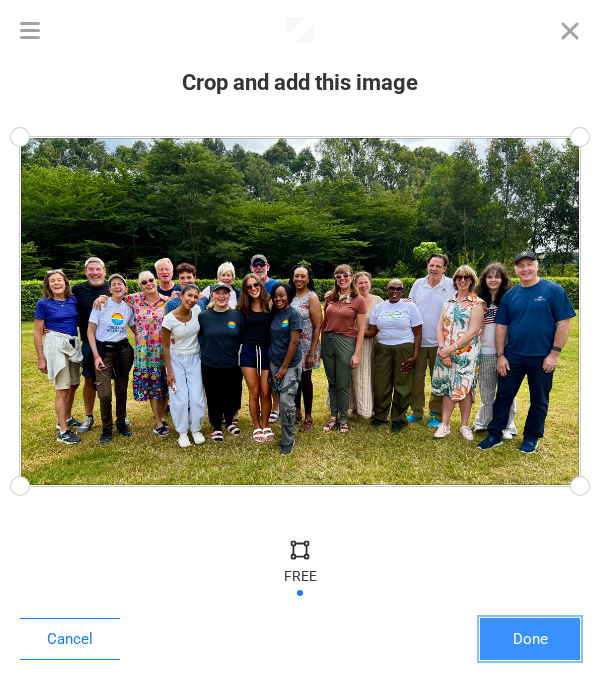 click on "Done" at bounding box center [530, 639] 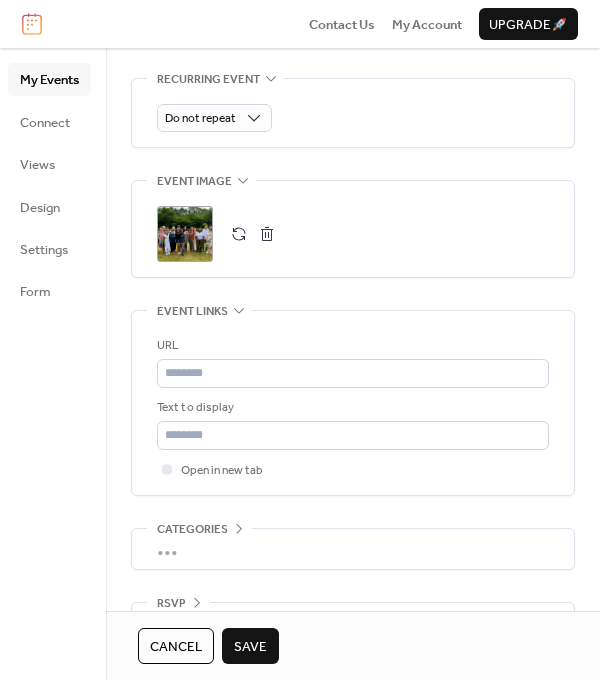 click on "Save" at bounding box center (250, 647) 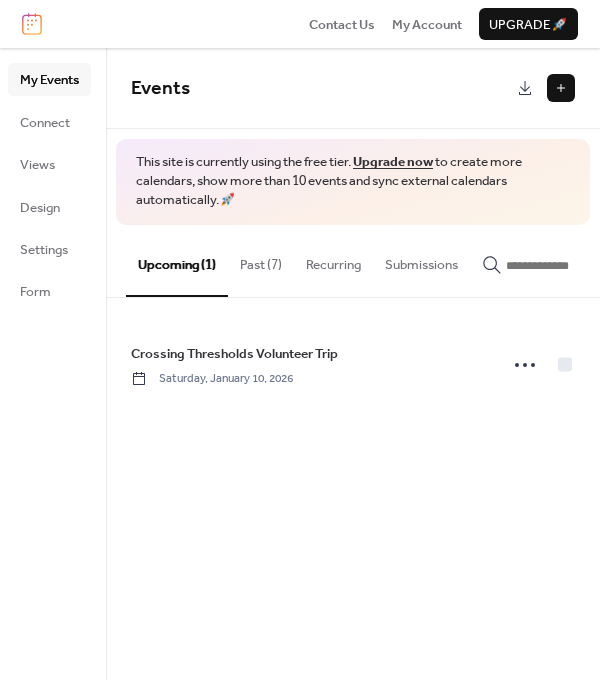 click at bounding box center (561, 88) 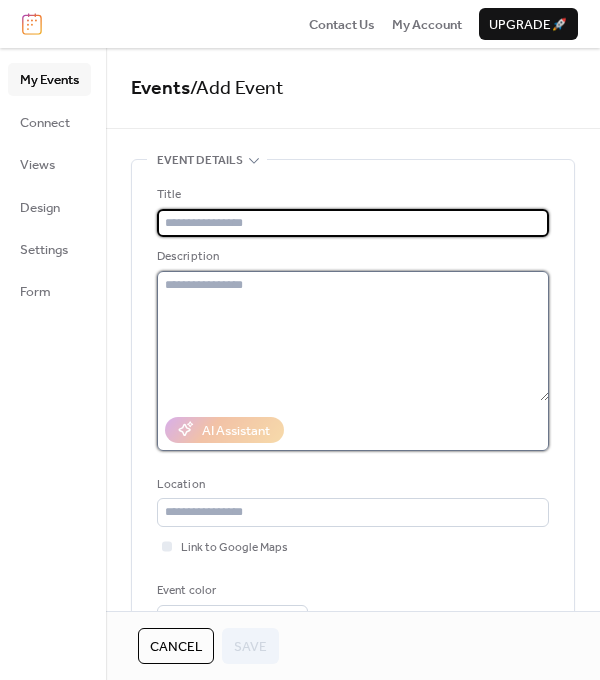 click at bounding box center (353, 336) 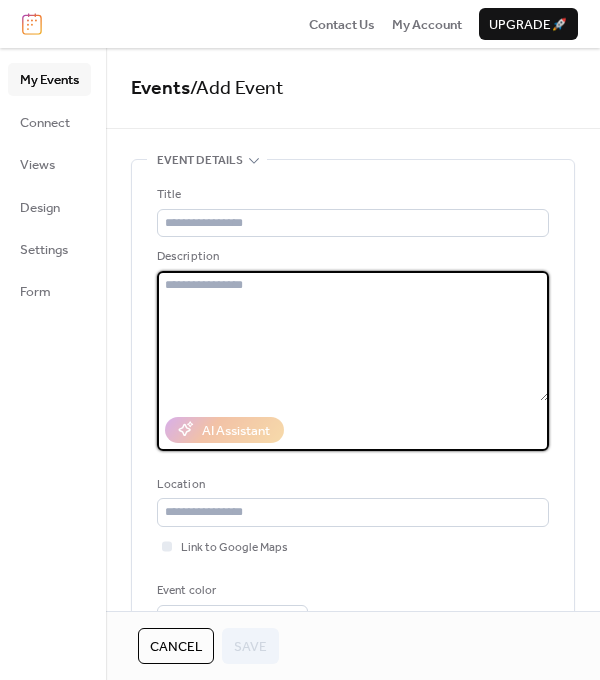 paste on "**********" 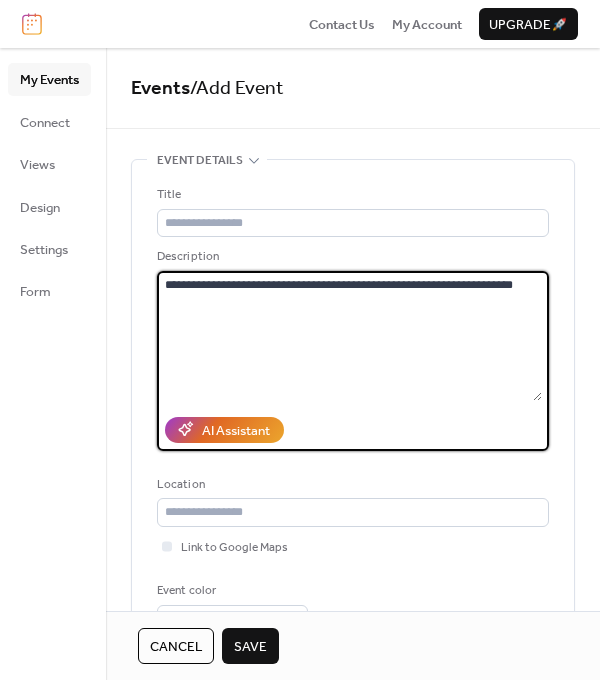 type on "**********" 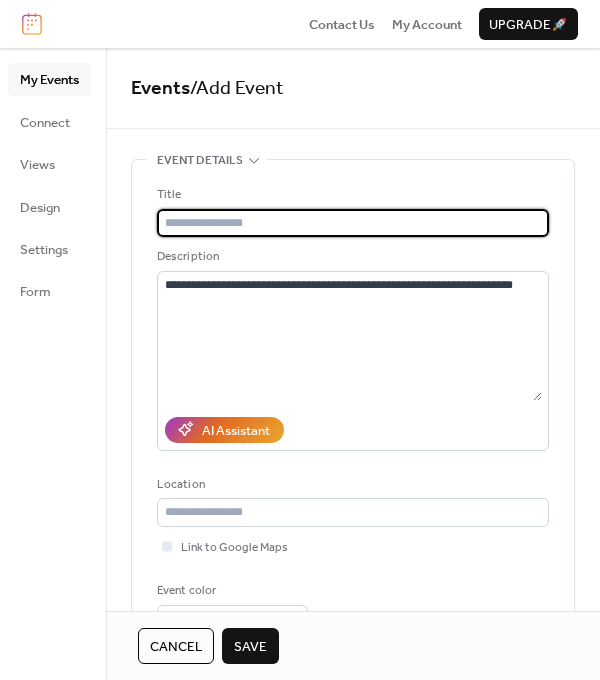 click at bounding box center [353, 223] 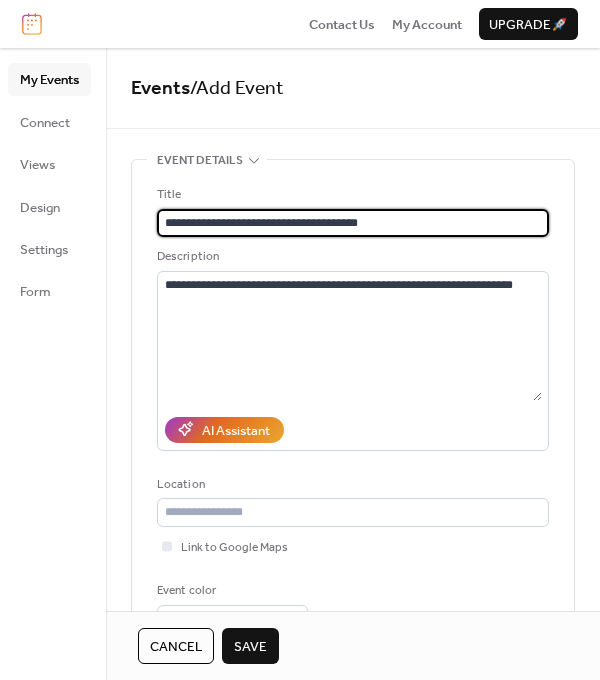 type on "**********" 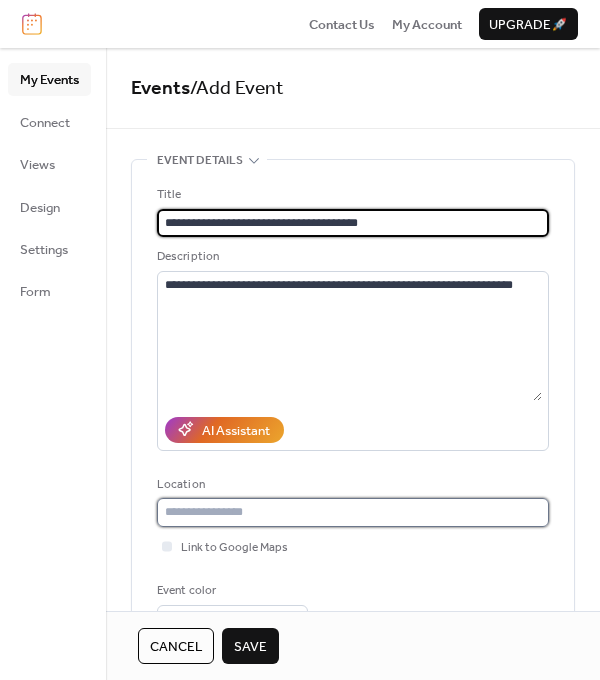 click at bounding box center (353, 512) 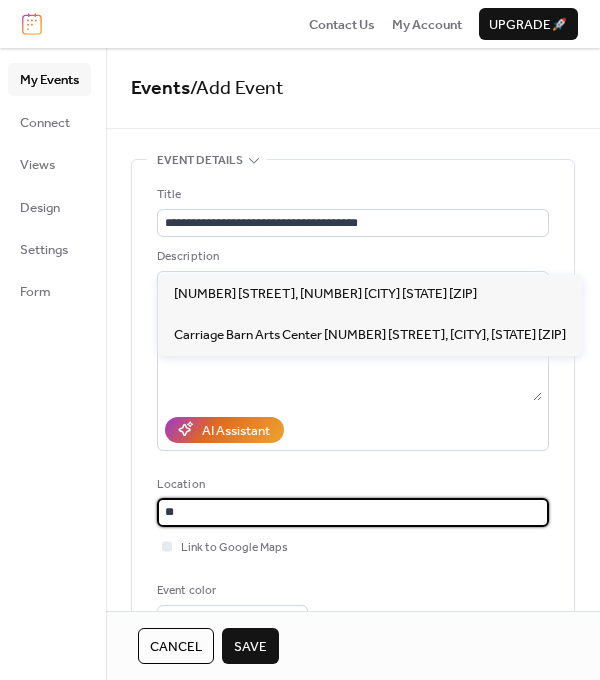 type on "*" 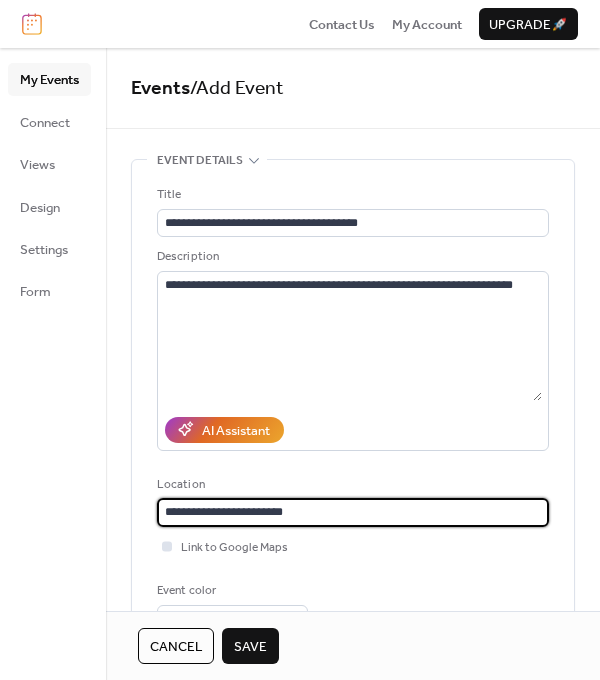 type on "**********" 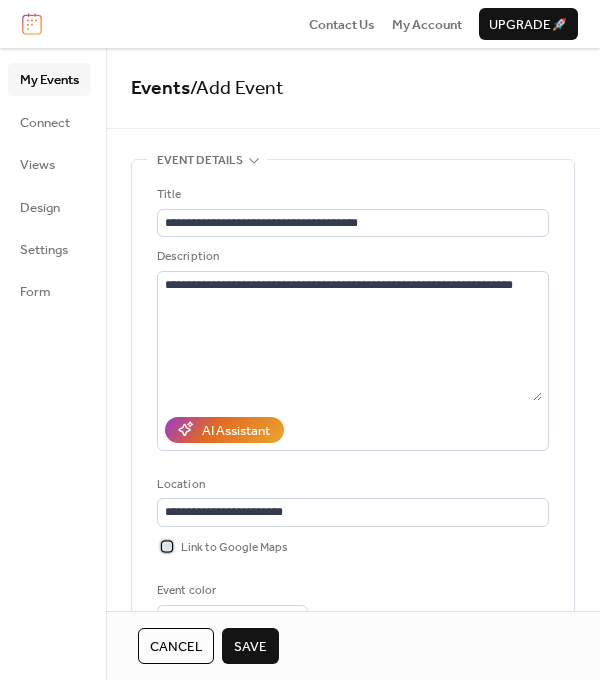 click at bounding box center [167, 546] 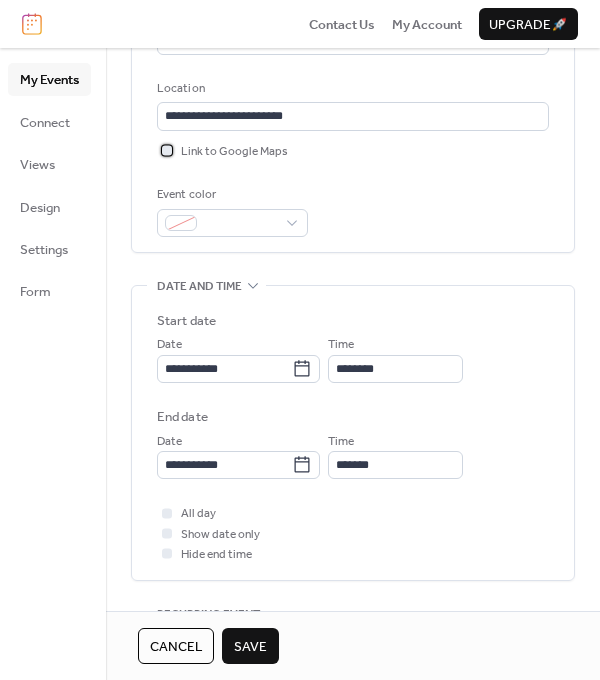 scroll, scrollTop: 397, scrollLeft: 0, axis: vertical 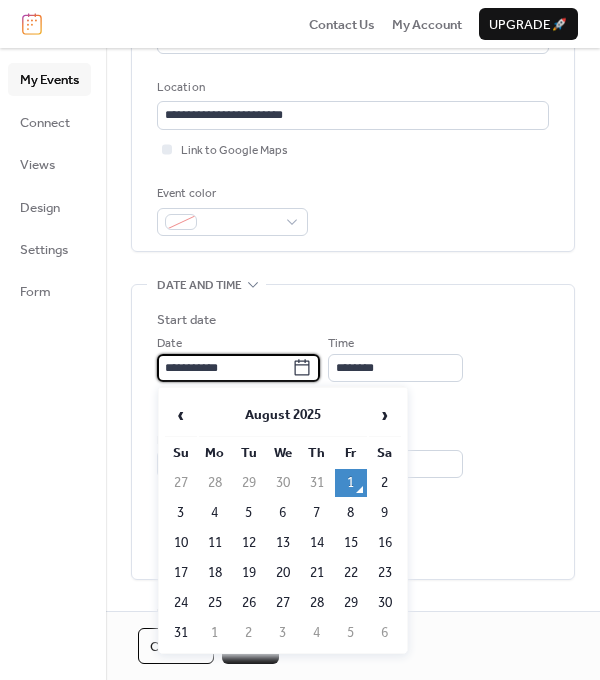 click on "**********" at bounding box center (224, 368) 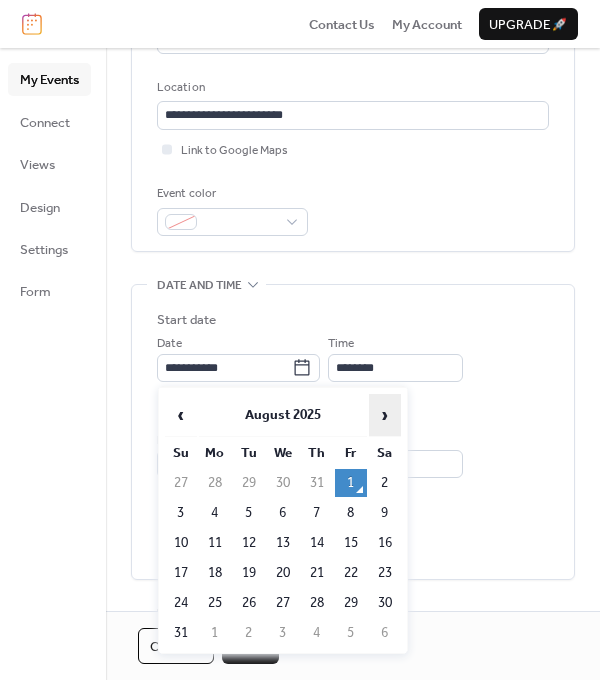 click on "›" at bounding box center [385, 415] 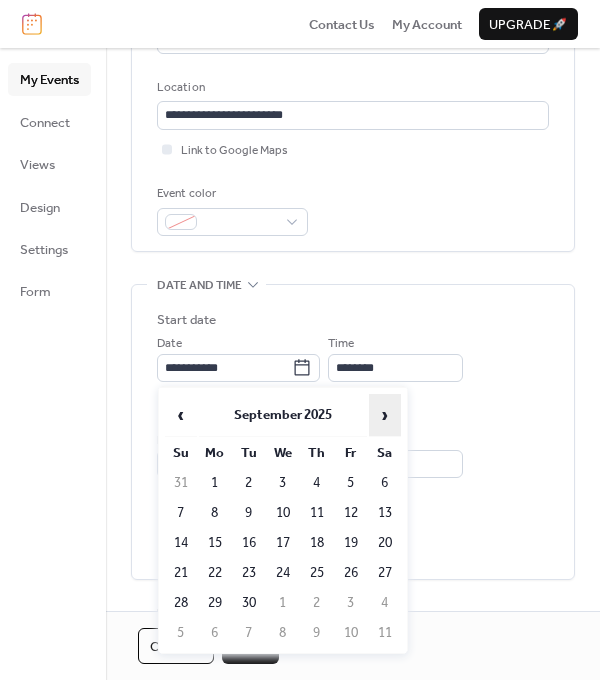 click on "›" at bounding box center (385, 415) 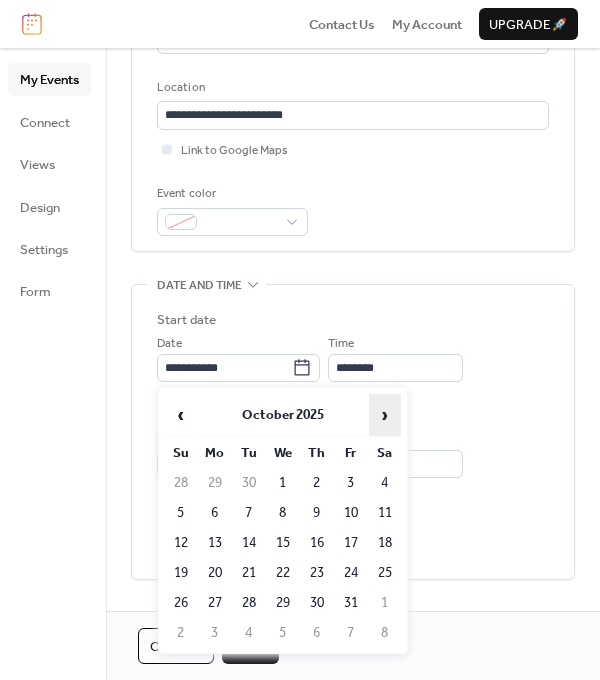 click on "›" at bounding box center (385, 415) 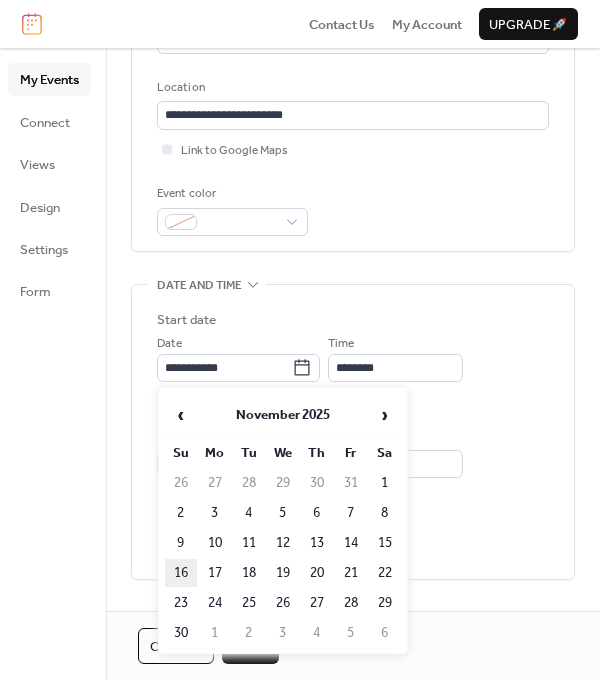 click on "16" at bounding box center [181, 573] 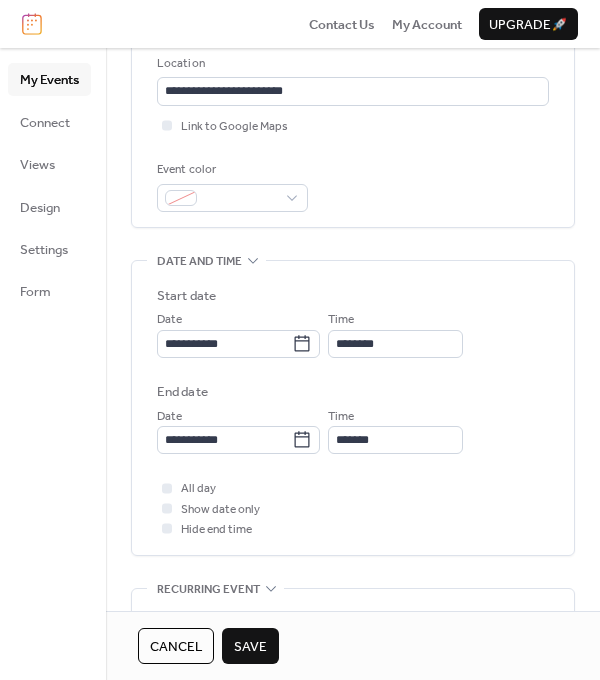 scroll, scrollTop: 423, scrollLeft: 0, axis: vertical 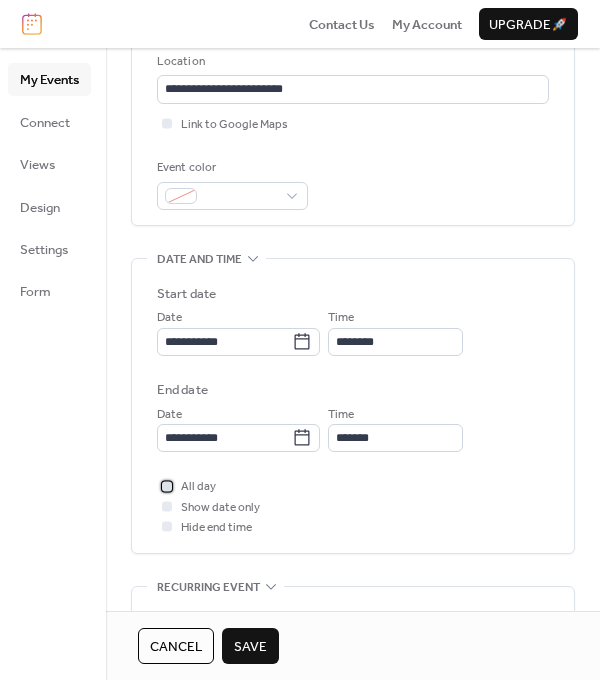 click at bounding box center (167, 486) 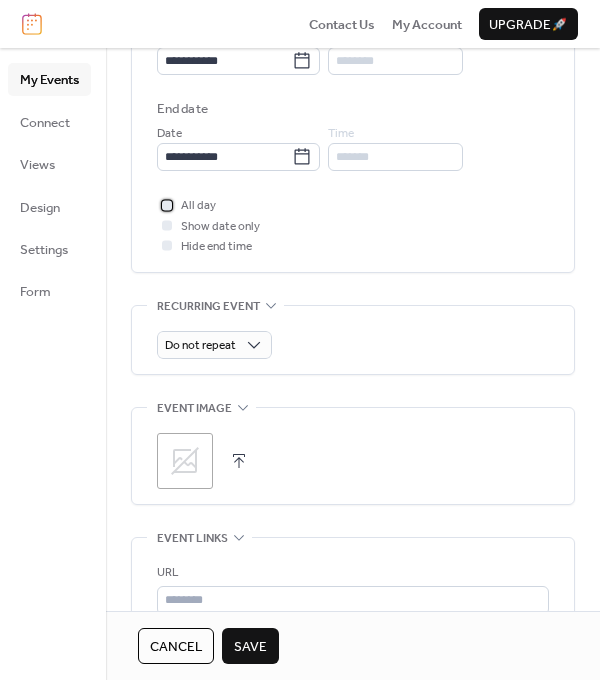 scroll, scrollTop: 717, scrollLeft: 0, axis: vertical 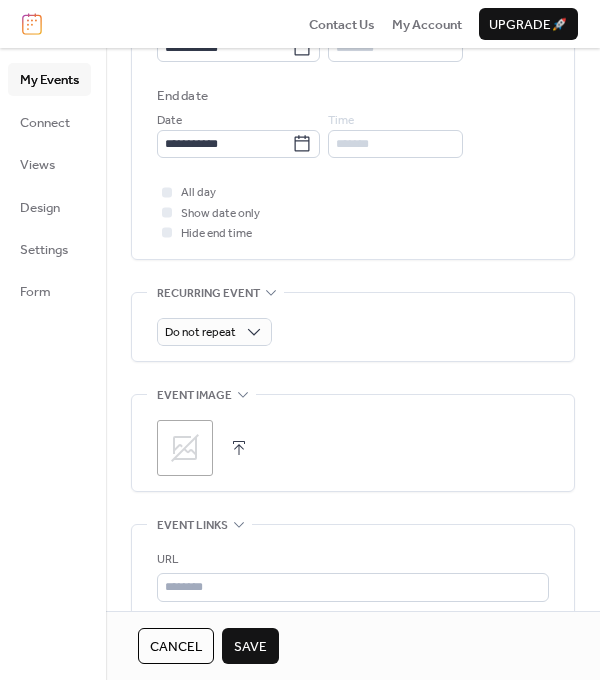 click 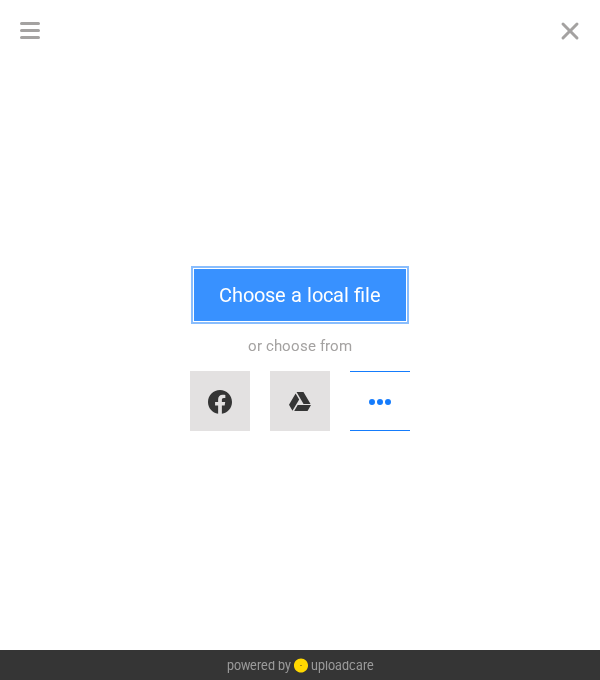 click on "Choose a local file" at bounding box center [300, 295] 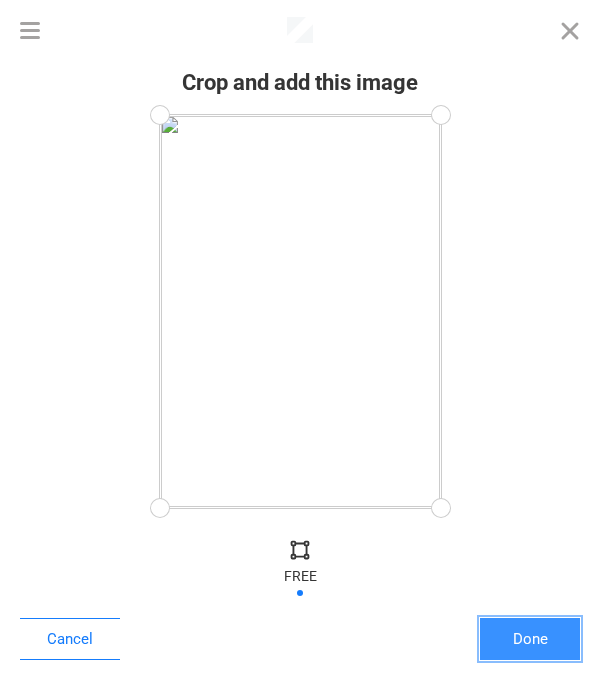 click on "Done" at bounding box center [530, 639] 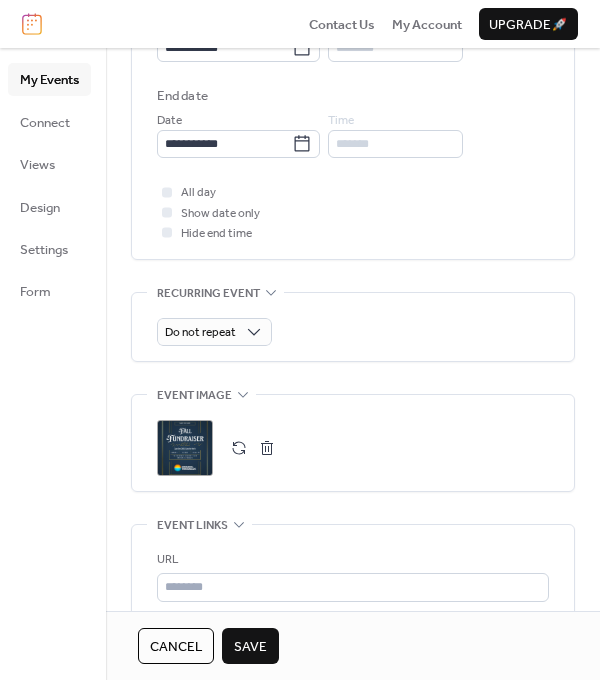 click on "Save" at bounding box center (250, 647) 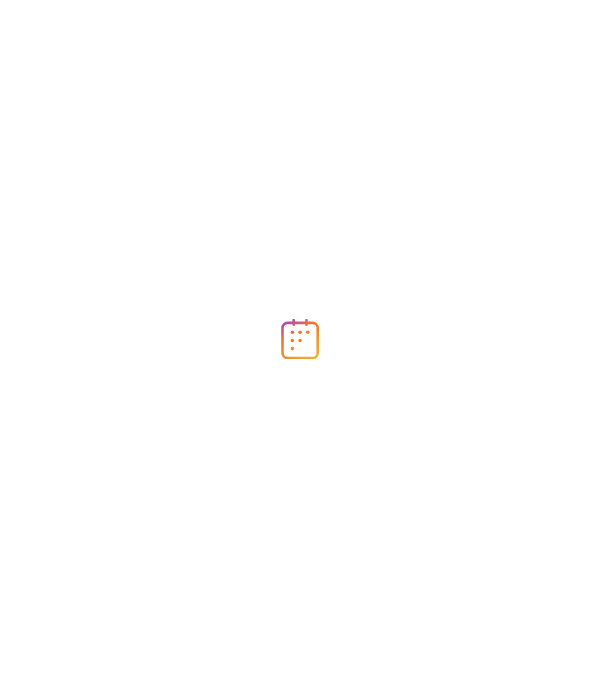 scroll, scrollTop: 0, scrollLeft: 0, axis: both 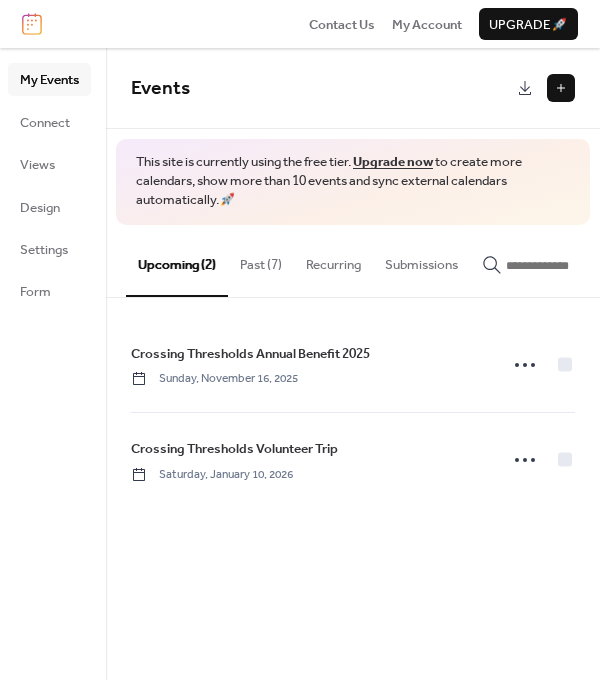 click at bounding box center (561, 88) 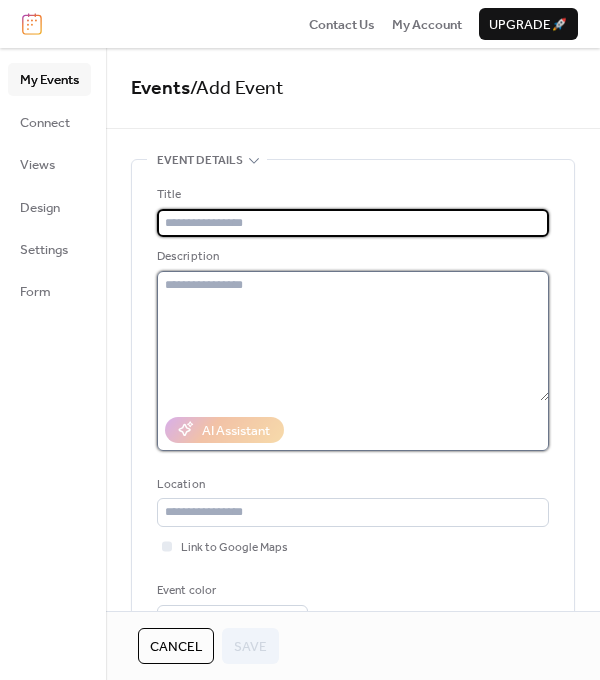 click at bounding box center (353, 336) 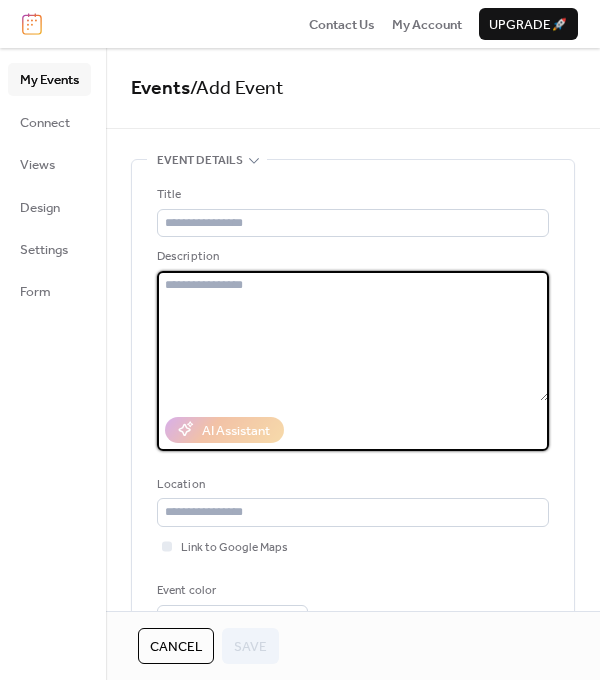 paste on "**********" 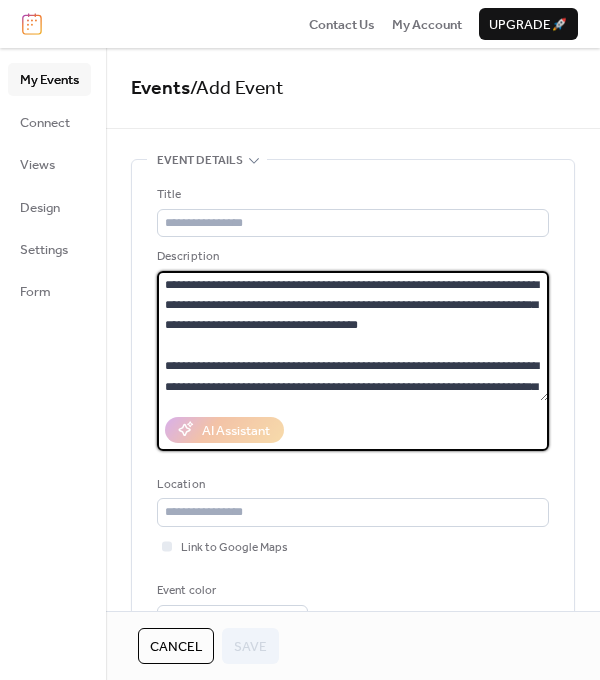 scroll, scrollTop: 99, scrollLeft: 0, axis: vertical 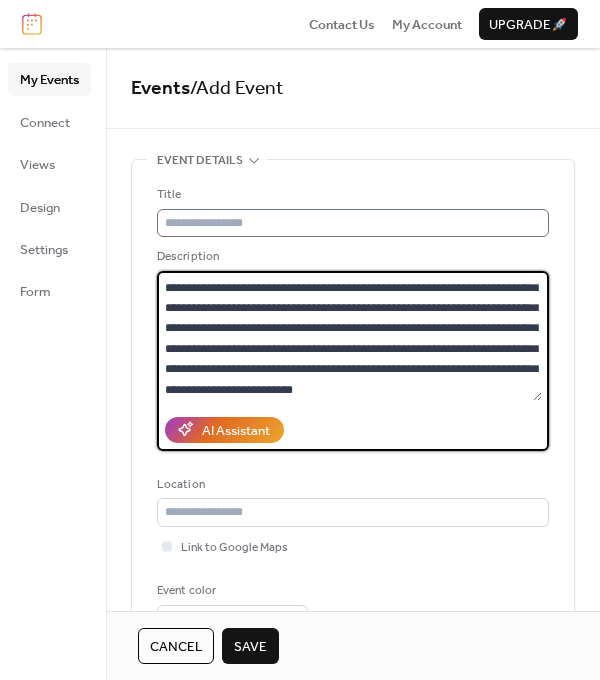type on "**********" 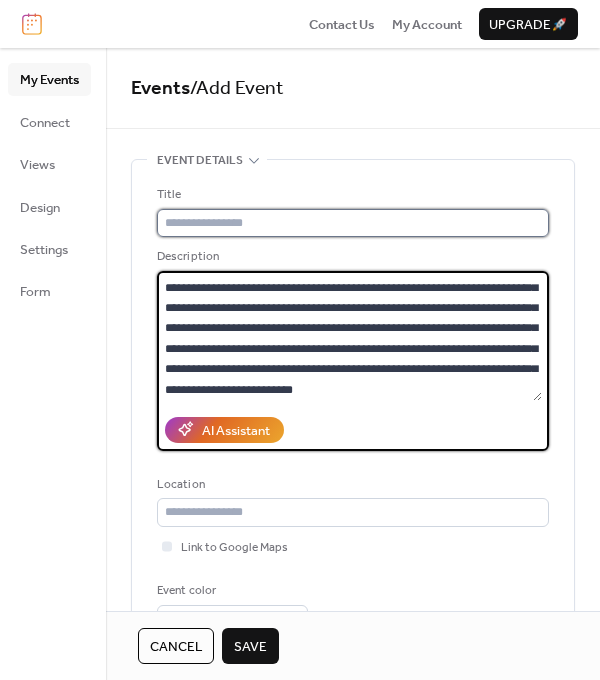 click at bounding box center (353, 223) 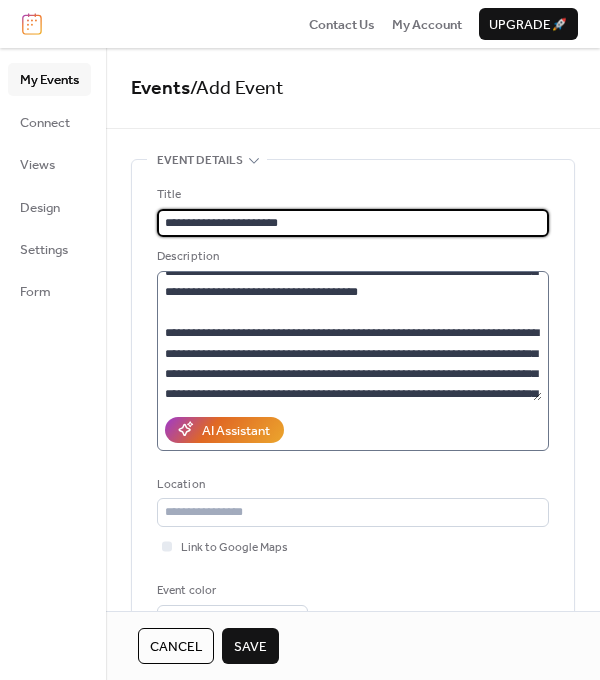 scroll, scrollTop: 0, scrollLeft: 0, axis: both 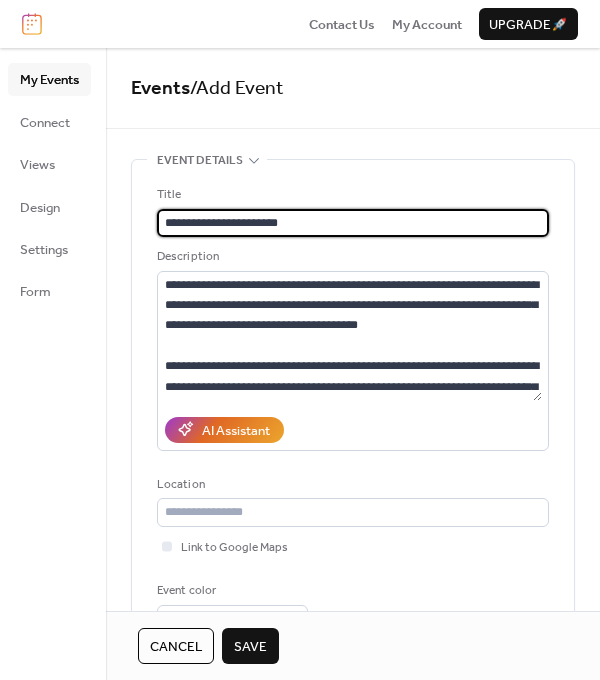 type on "**********" 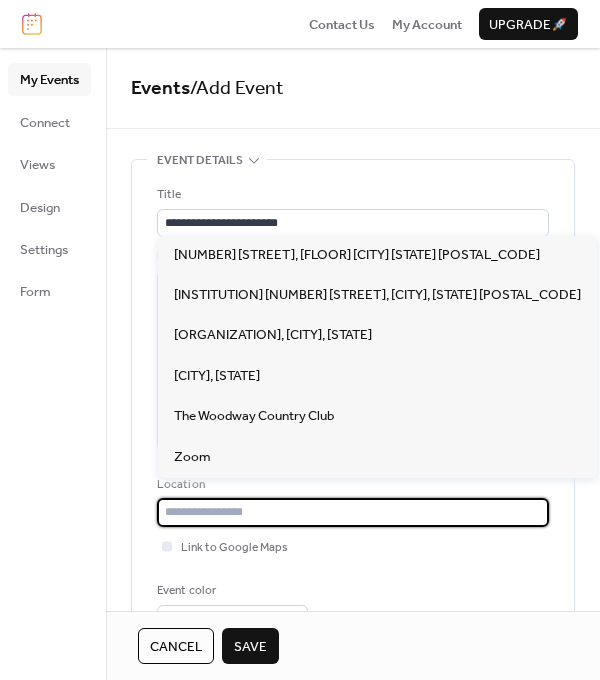 click at bounding box center (353, 512) 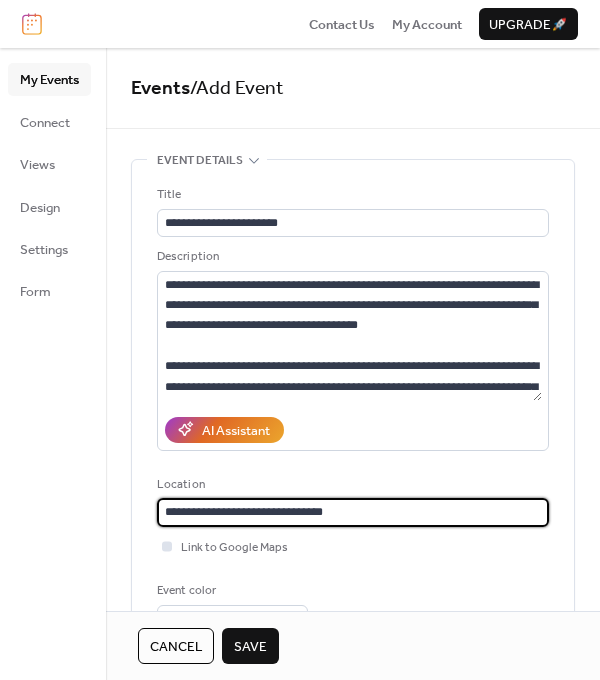 type on "**********" 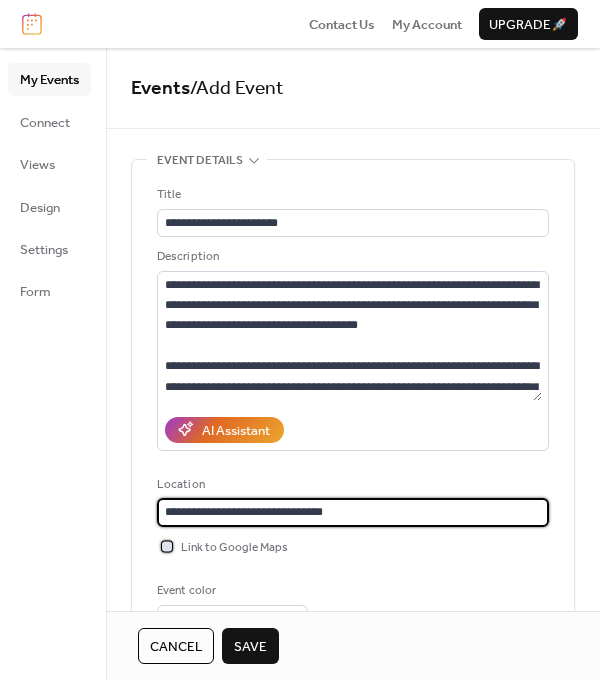 scroll, scrollTop: 0, scrollLeft: 0, axis: both 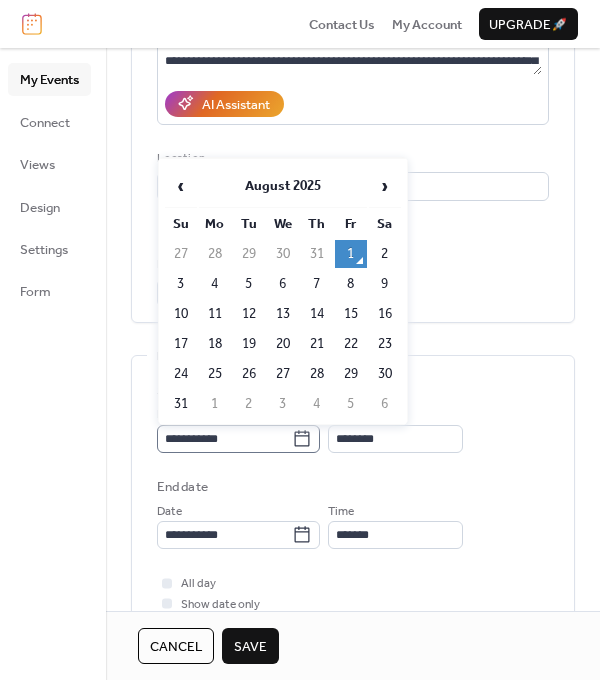 click 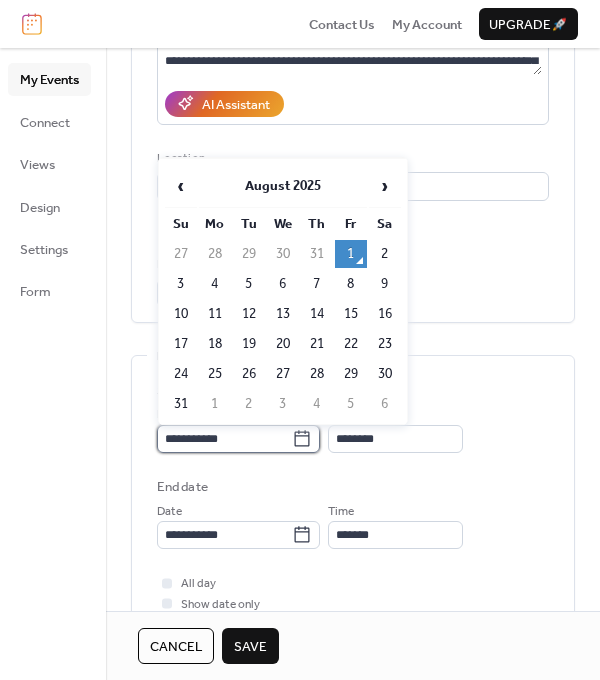 click on "**********" at bounding box center (224, 439) 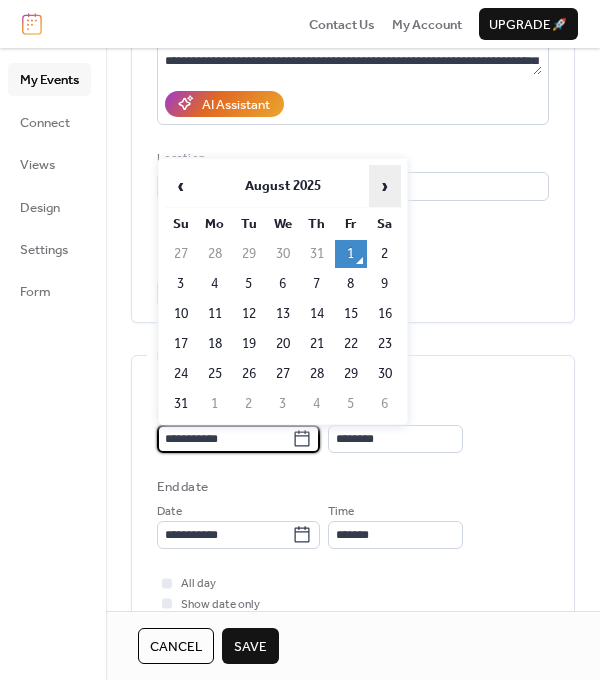 click on "›" at bounding box center [385, 186] 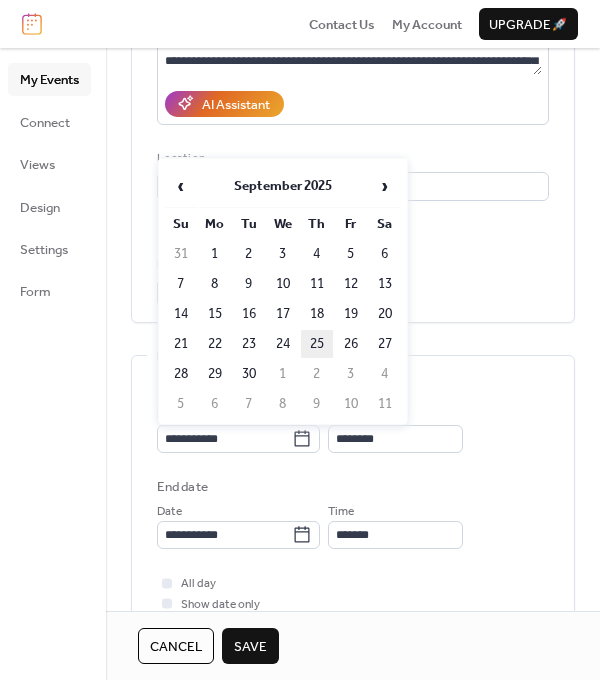 click on "25" at bounding box center [317, 344] 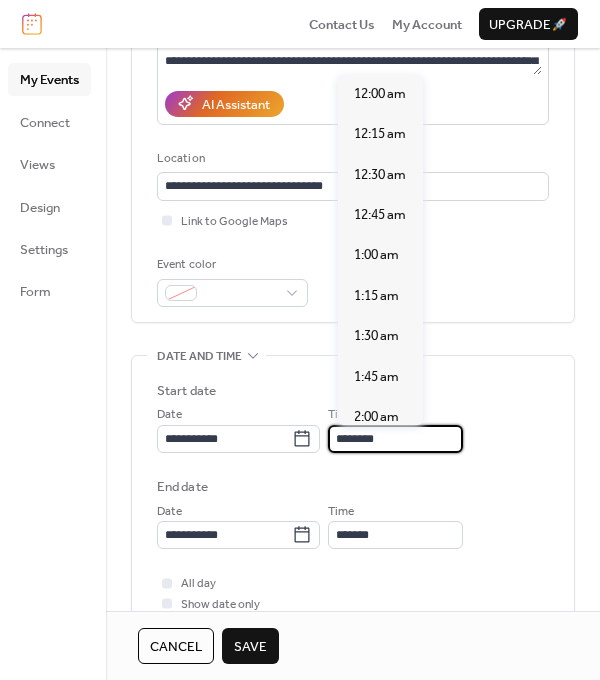click on "********" at bounding box center [395, 439] 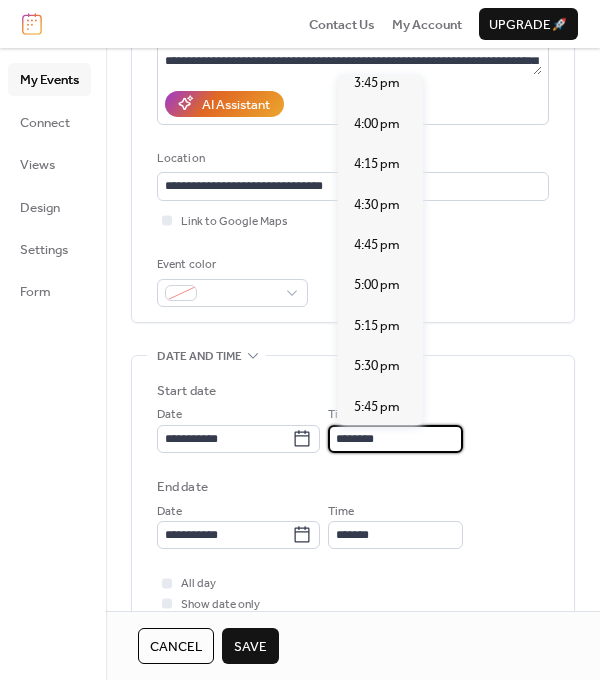 scroll, scrollTop: 2579, scrollLeft: 0, axis: vertical 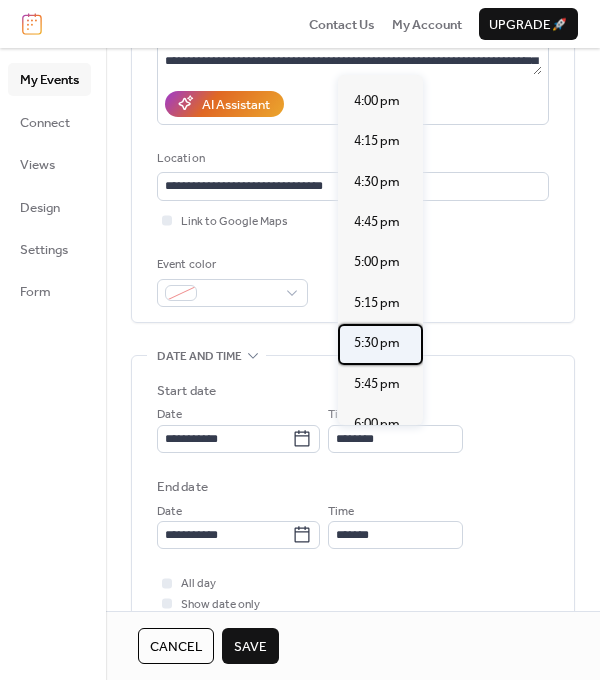 click on "5:30 pm" at bounding box center (377, 343) 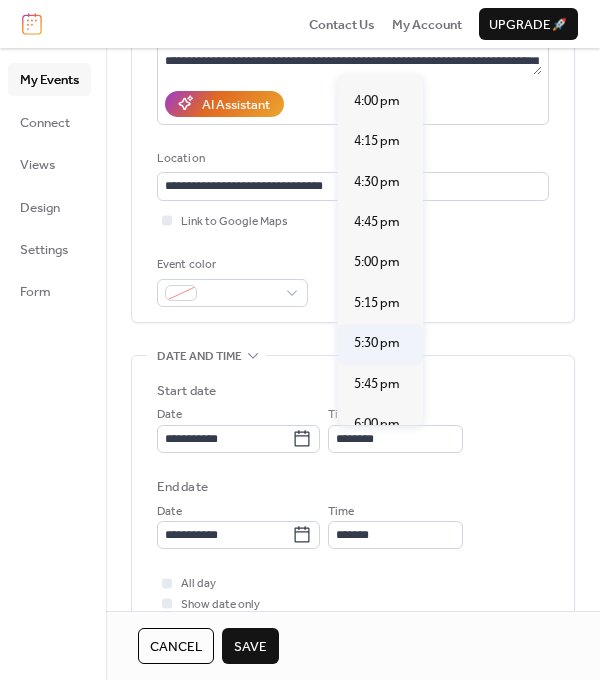 type on "*******" 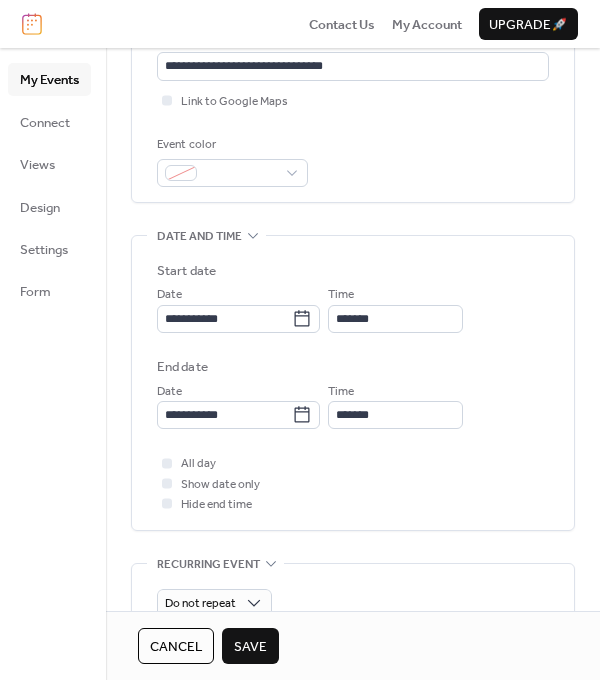 scroll, scrollTop: 484, scrollLeft: 0, axis: vertical 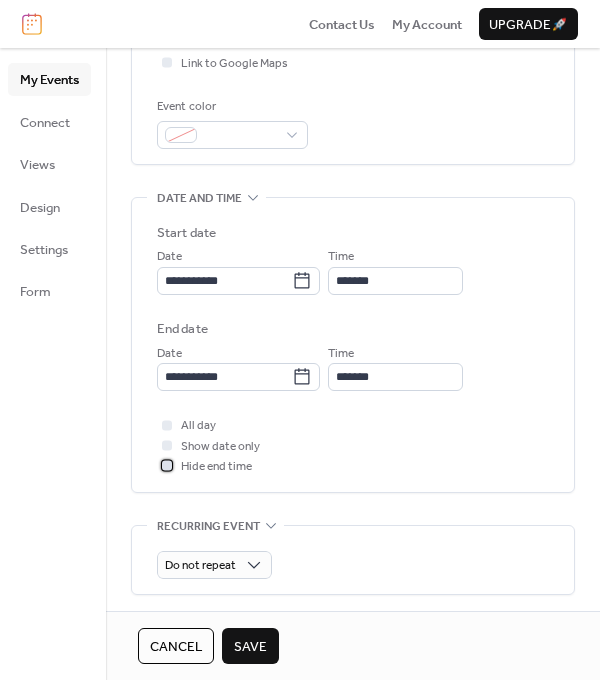 click at bounding box center [167, 466] 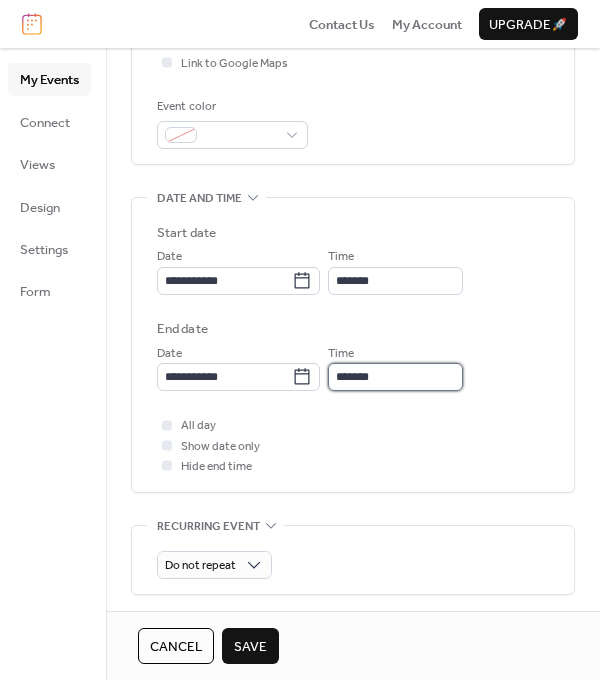 click on "*******" at bounding box center [395, 377] 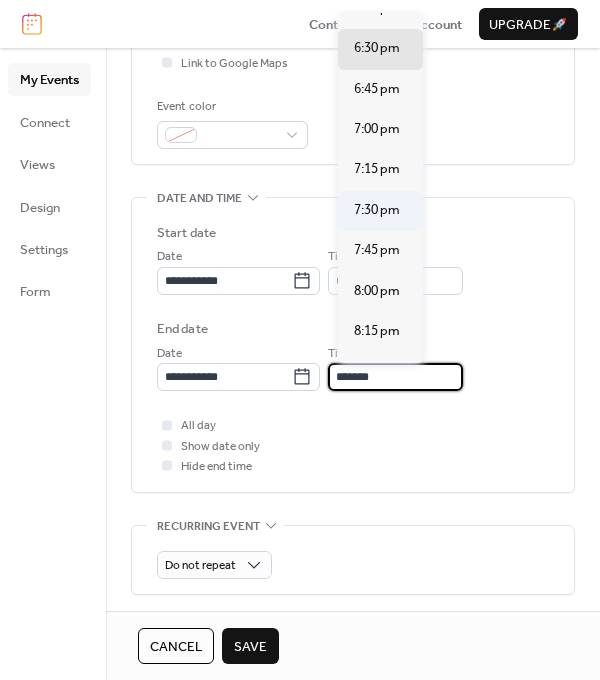 scroll, scrollTop: 129, scrollLeft: 0, axis: vertical 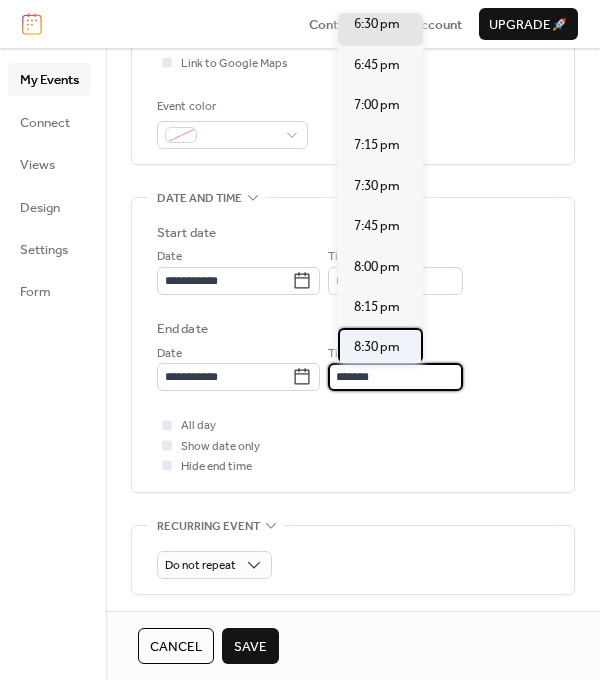 click on "8:30 pm" at bounding box center (377, 347) 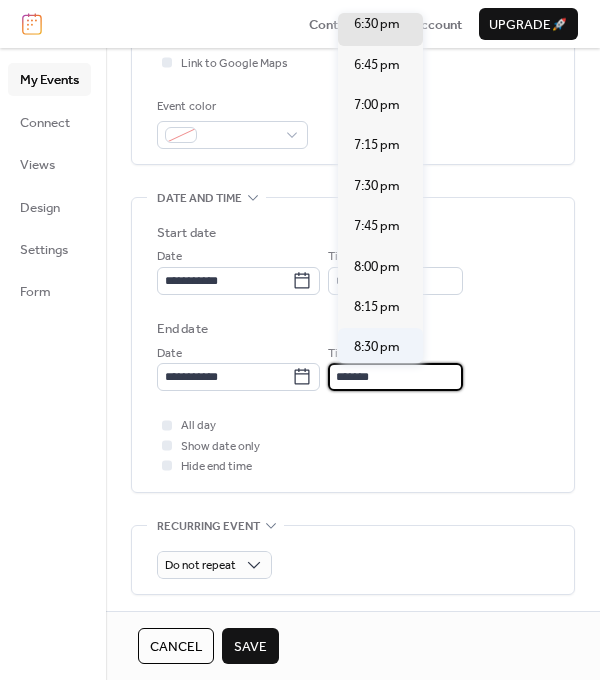 type on "*******" 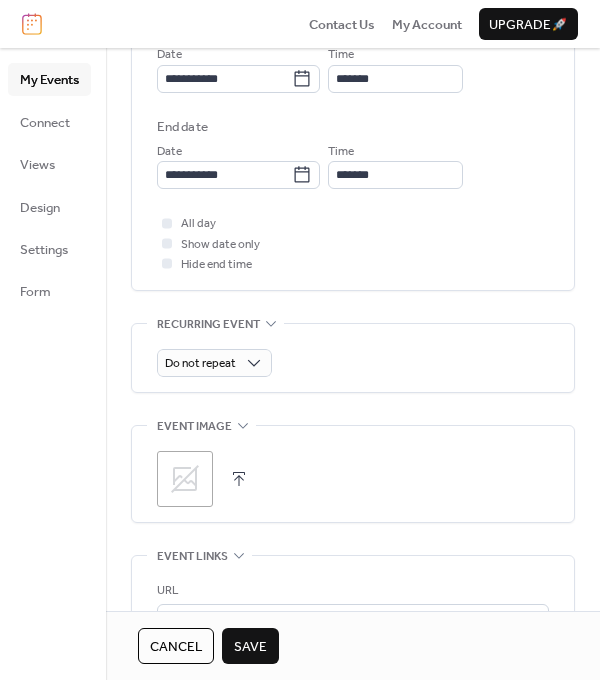 scroll, scrollTop: 701, scrollLeft: 0, axis: vertical 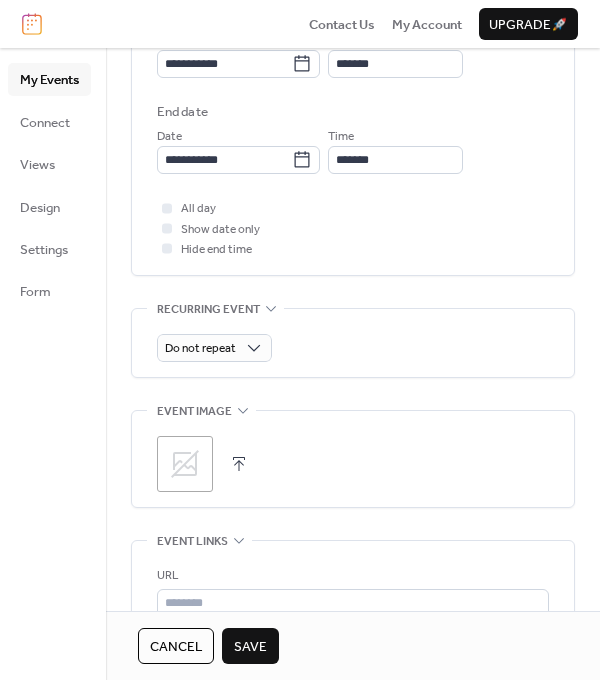 click 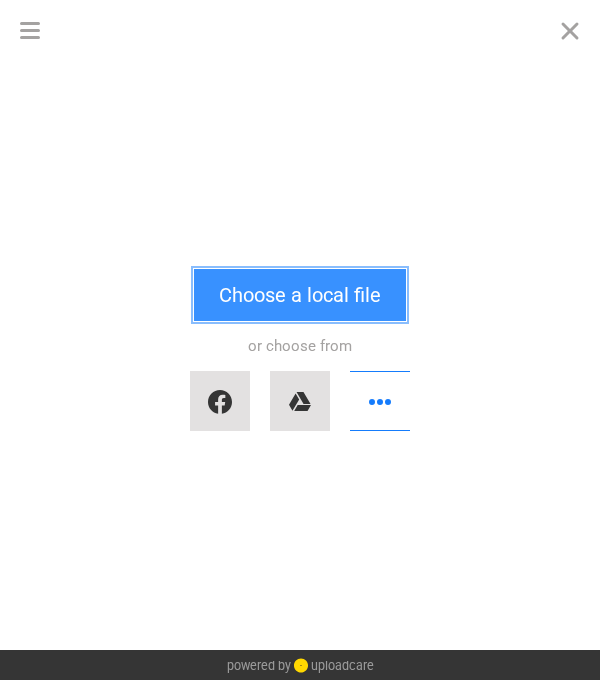 click on "Choose a local file" at bounding box center (300, 295) 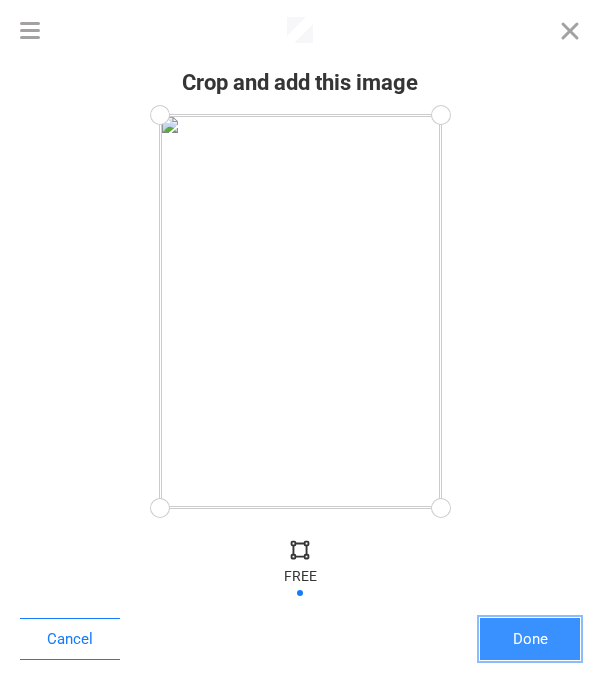click on "Done" at bounding box center (530, 639) 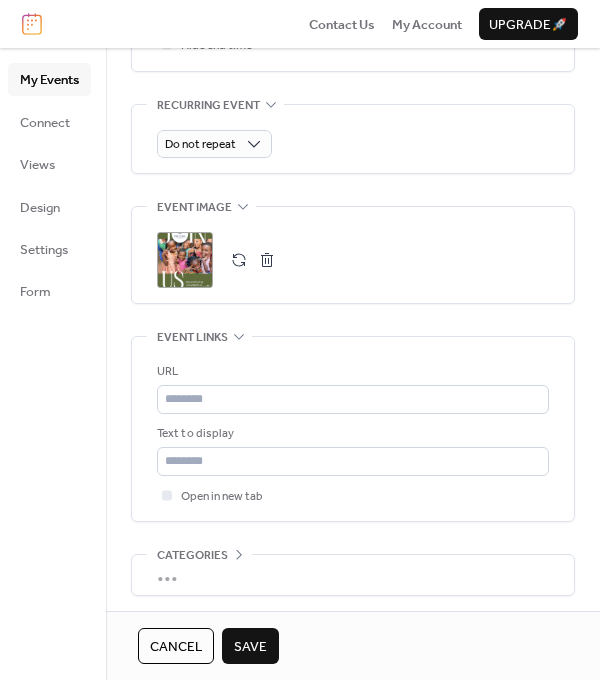 scroll, scrollTop: 944, scrollLeft: 0, axis: vertical 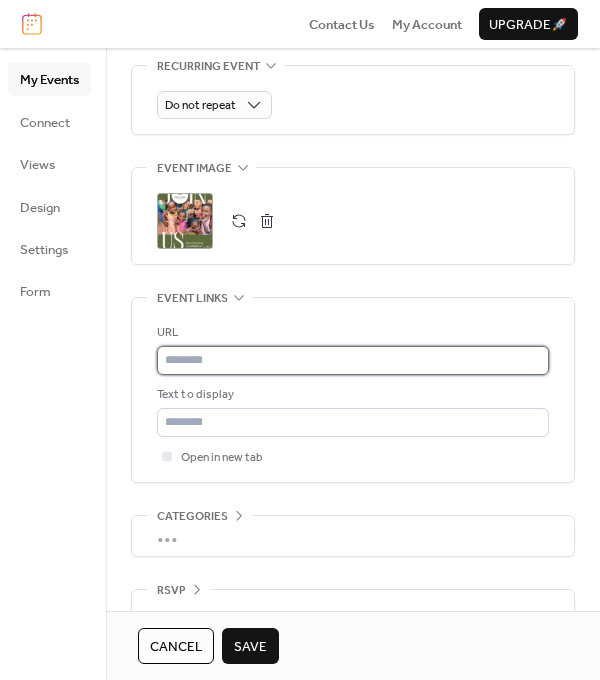 click at bounding box center (353, 360) 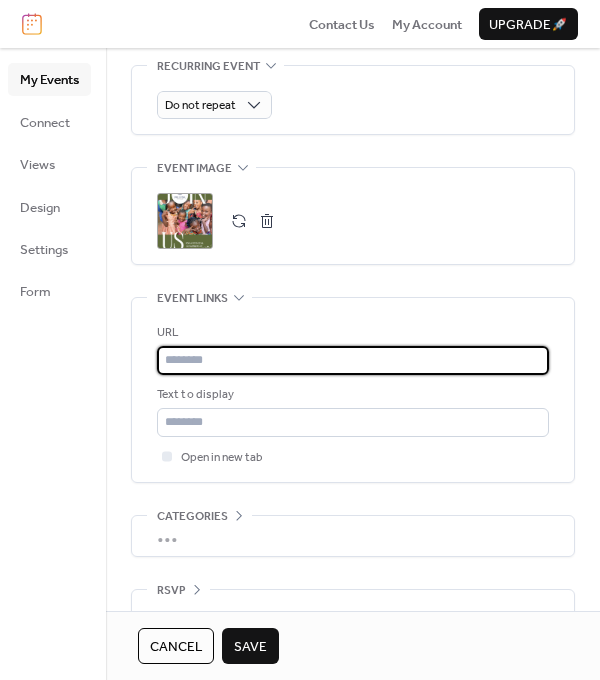 paste on "**********" 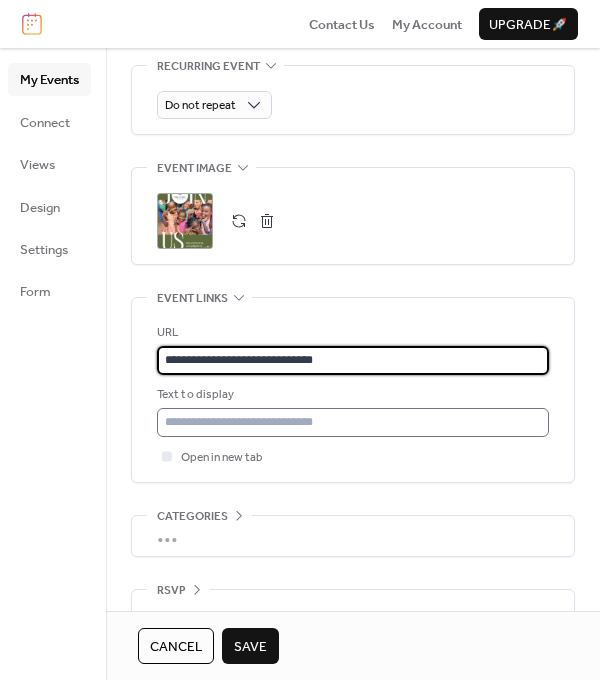type on "**********" 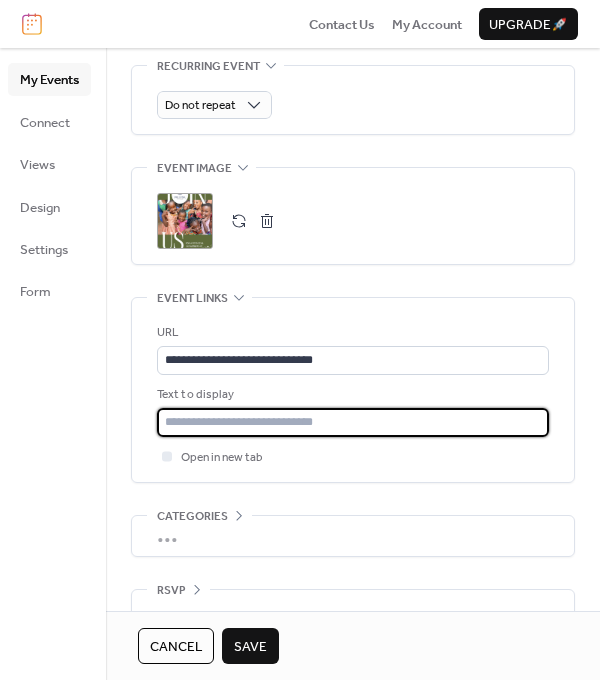 click at bounding box center (353, 422) 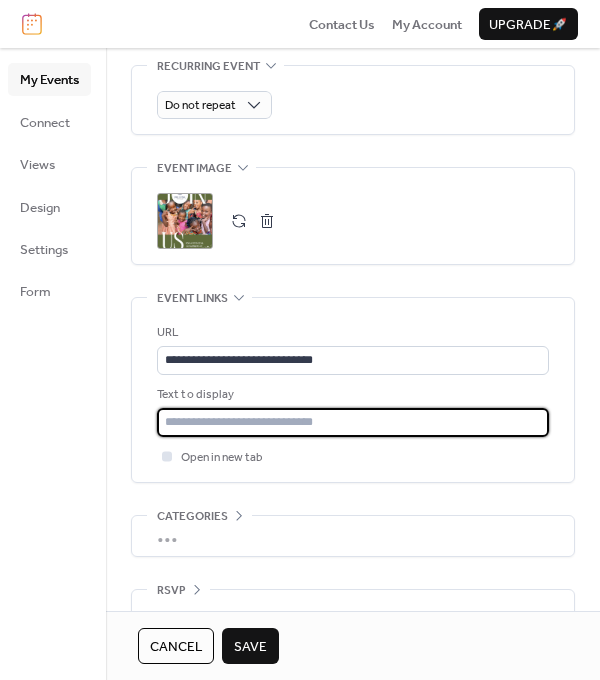 type on "**********" 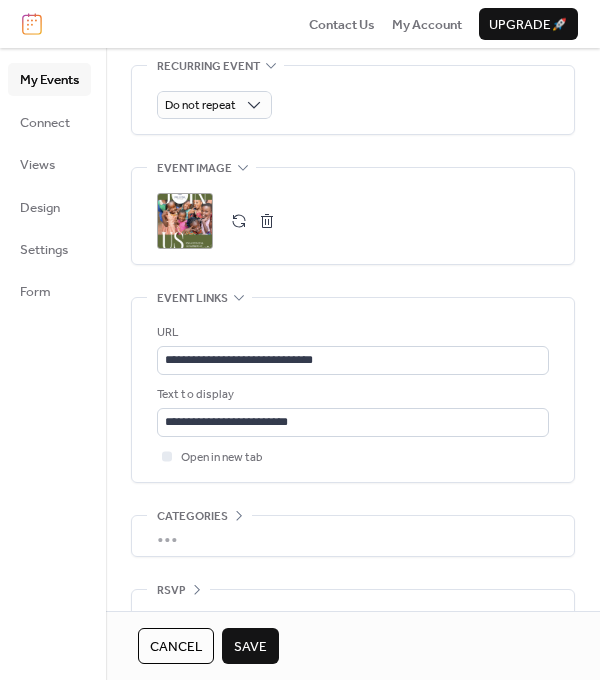 click on "Save" at bounding box center [250, 647] 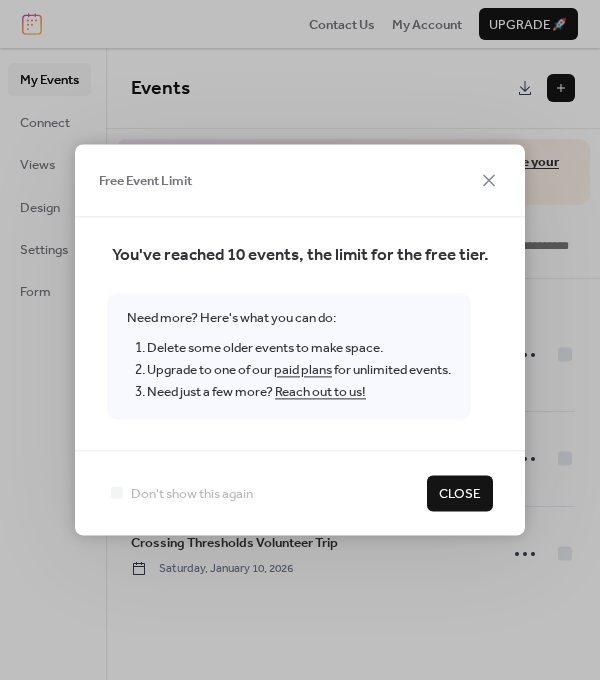 click on "Close" at bounding box center [460, 494] 